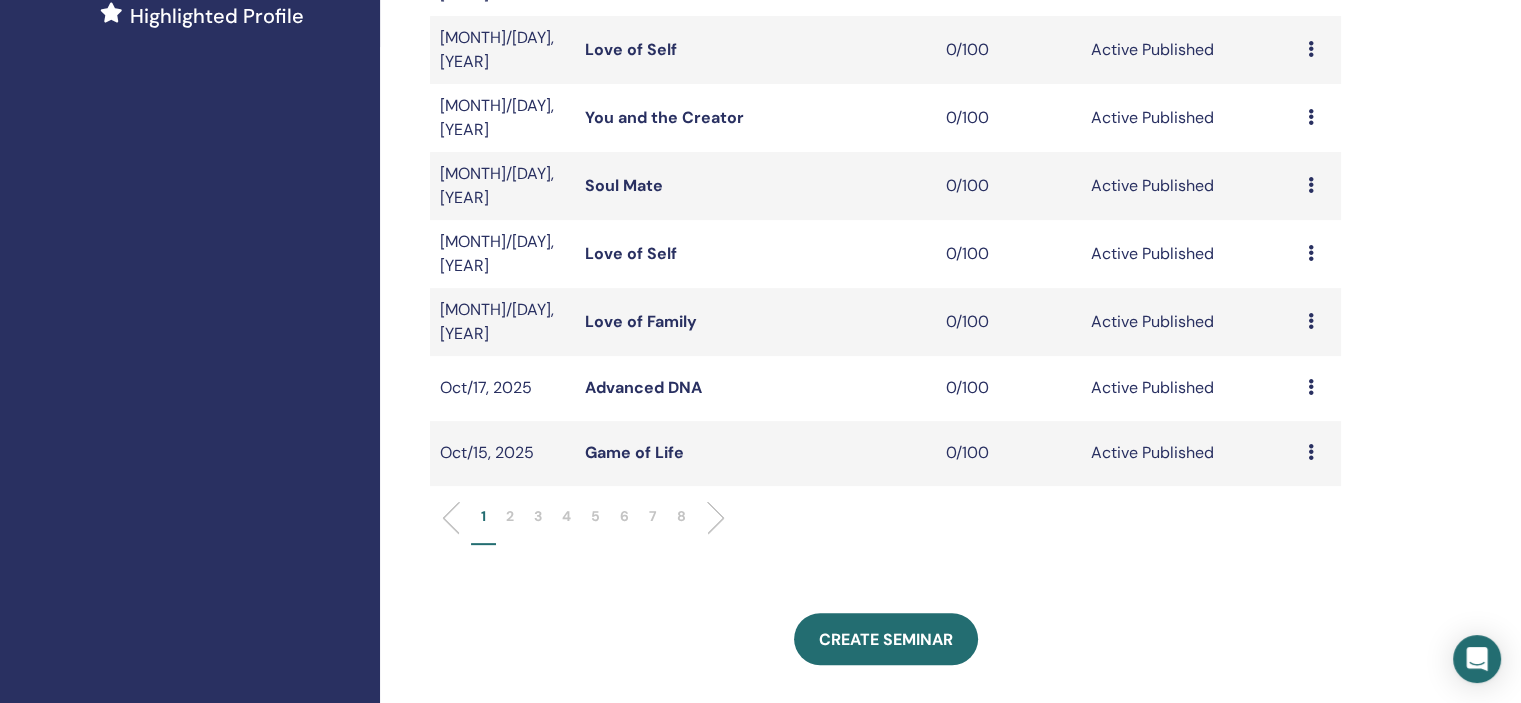 scroll, scrollTop: 700, scrollLeft: 0, axis: vertical 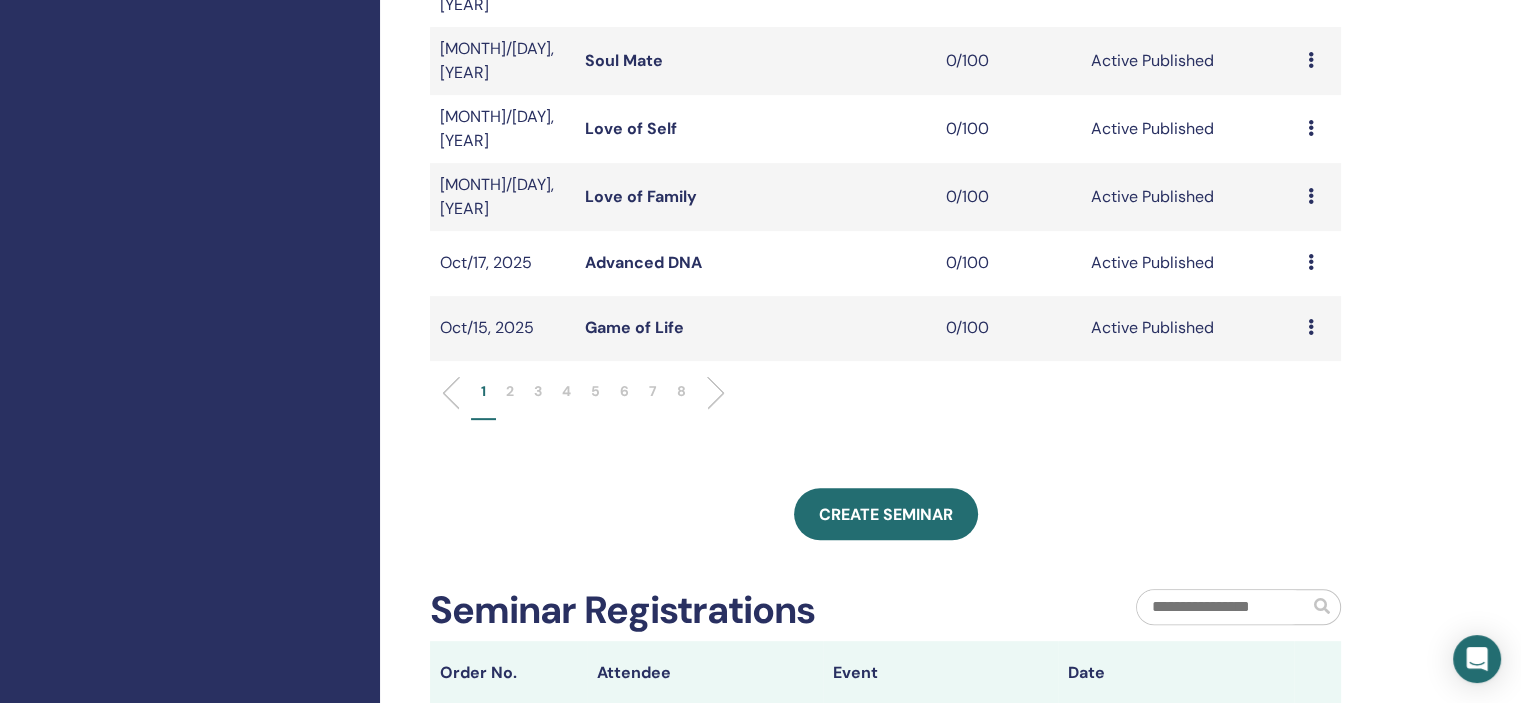 click on "5" at bounding box center (595, 400) 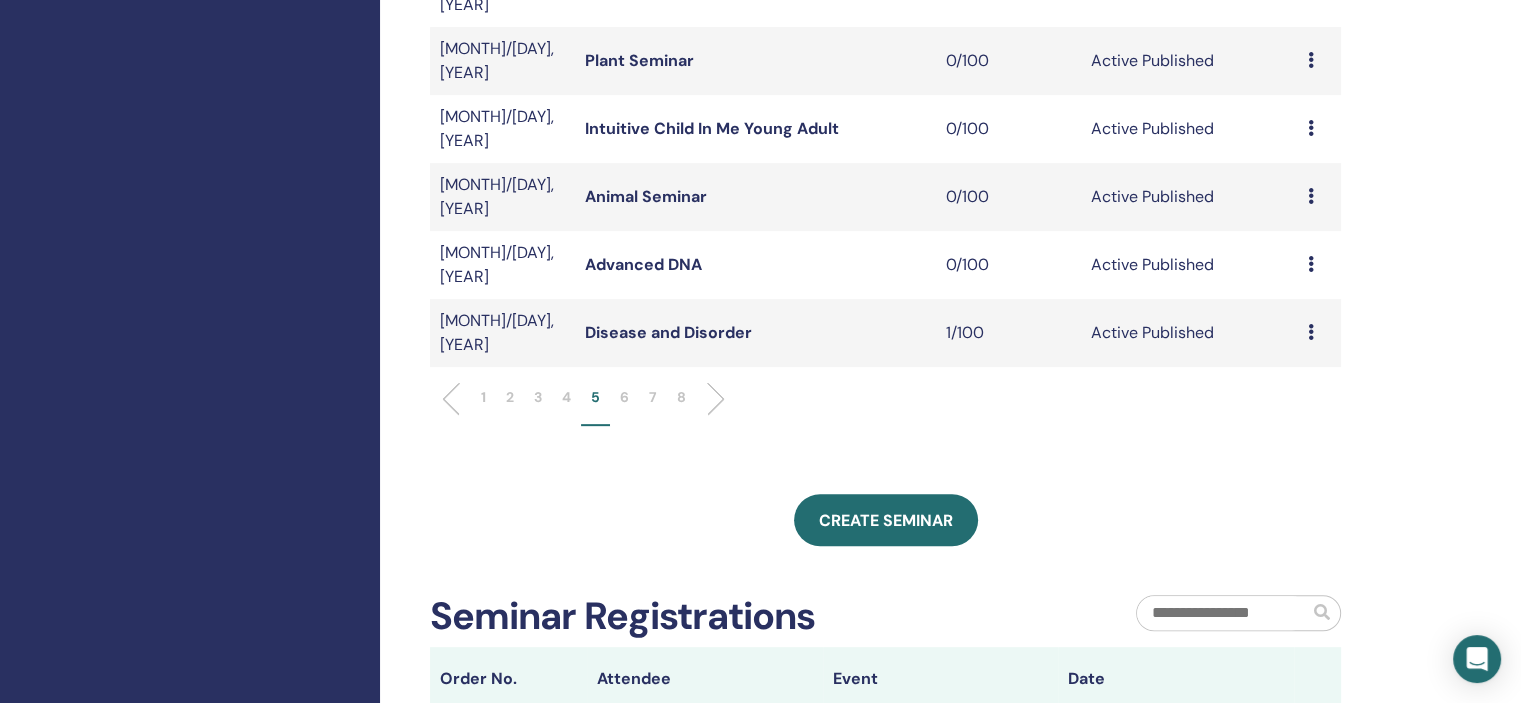 click at bounding box center [1311, 264] 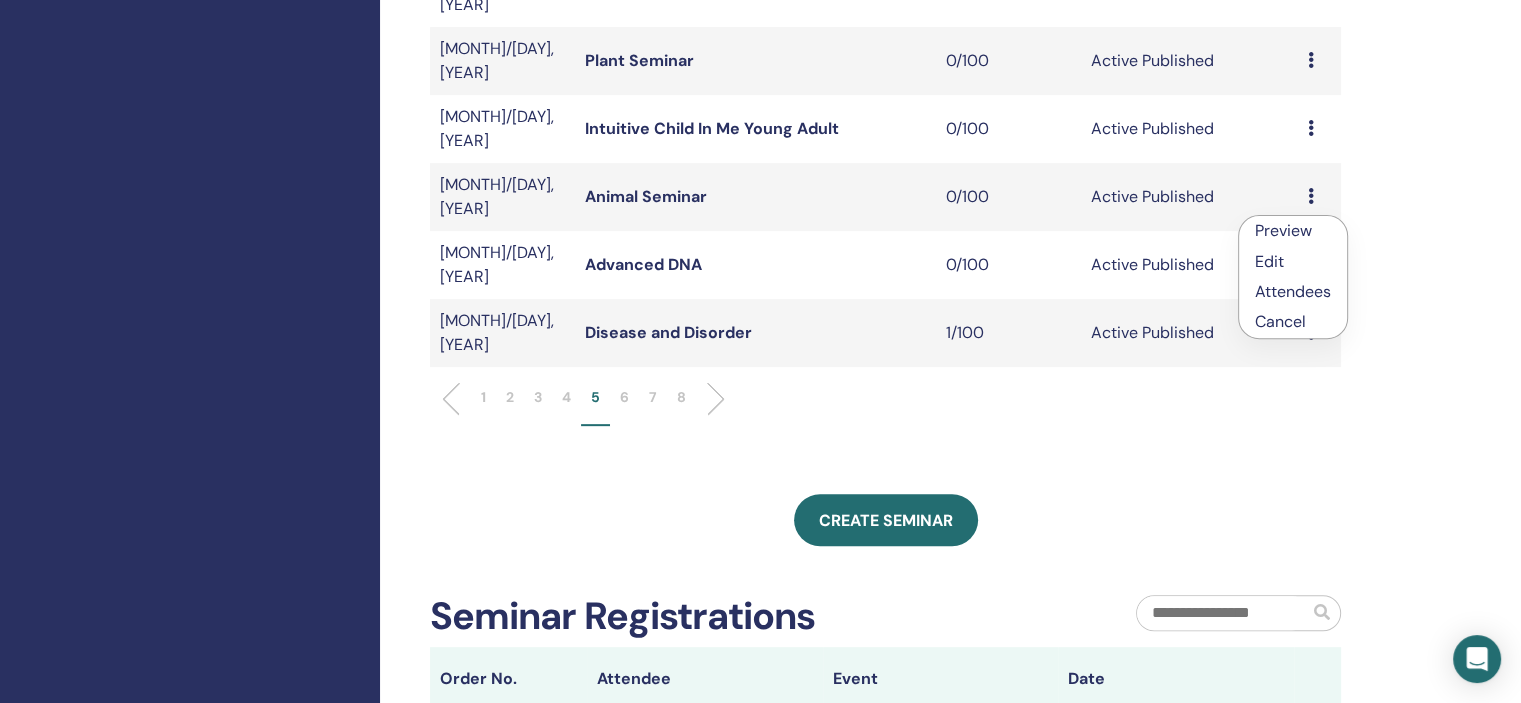 click on "Edit" at bounding box center (1269, 261) 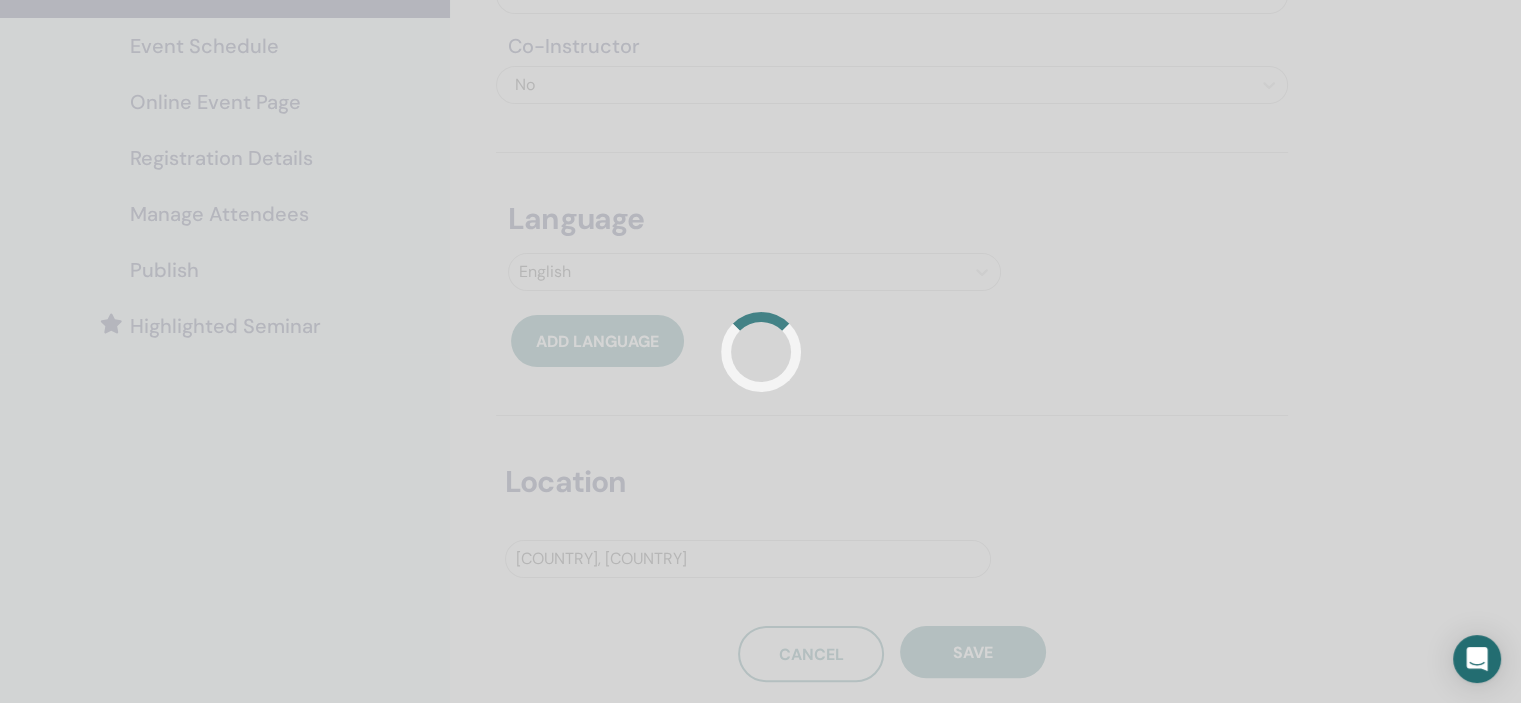 scroll, scrollTop: 0, scrollLeft: 0, axis: both 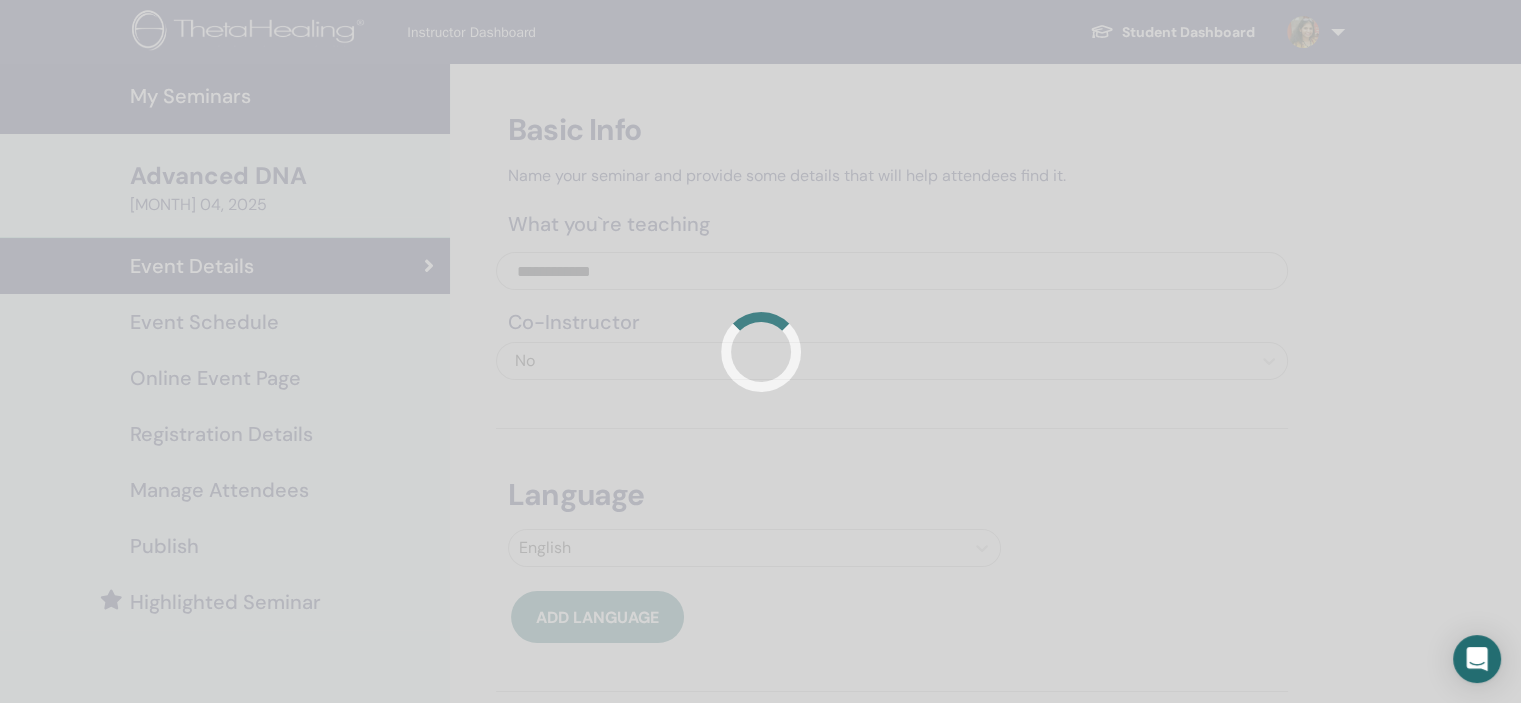 click at bounding box center [760, 351] 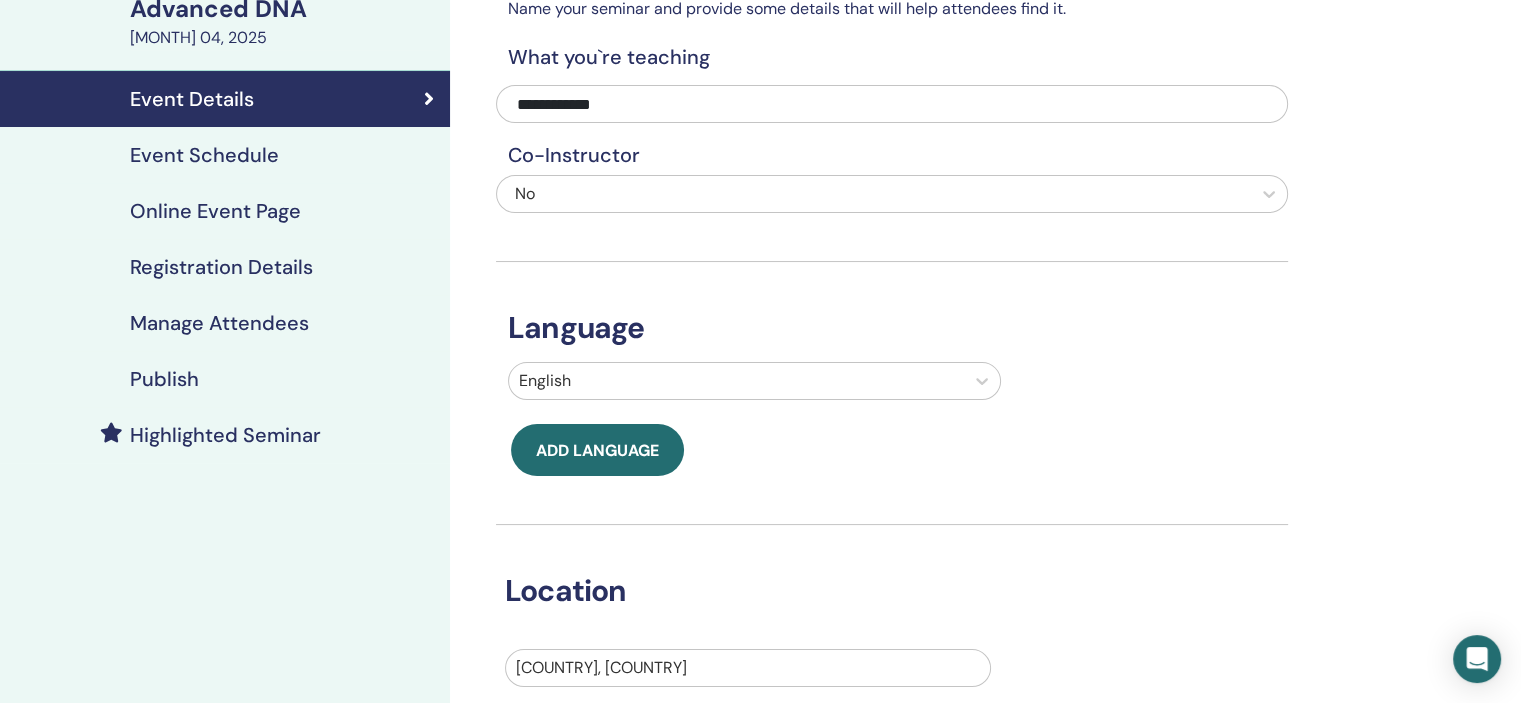 scroll, scrollTop: 0, scrollLeft: 0, axis: both 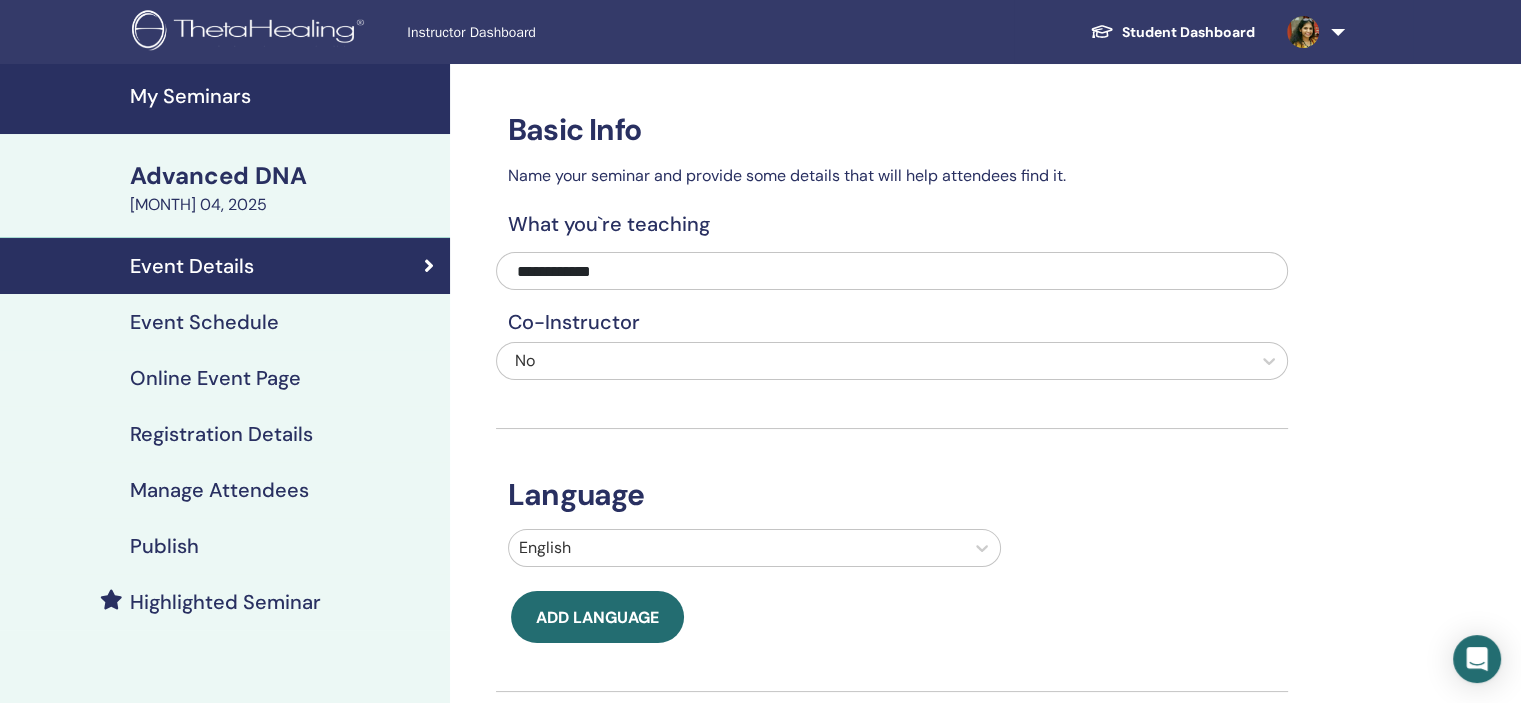 click on "Event Schedule" at bounding box center (204, 322) 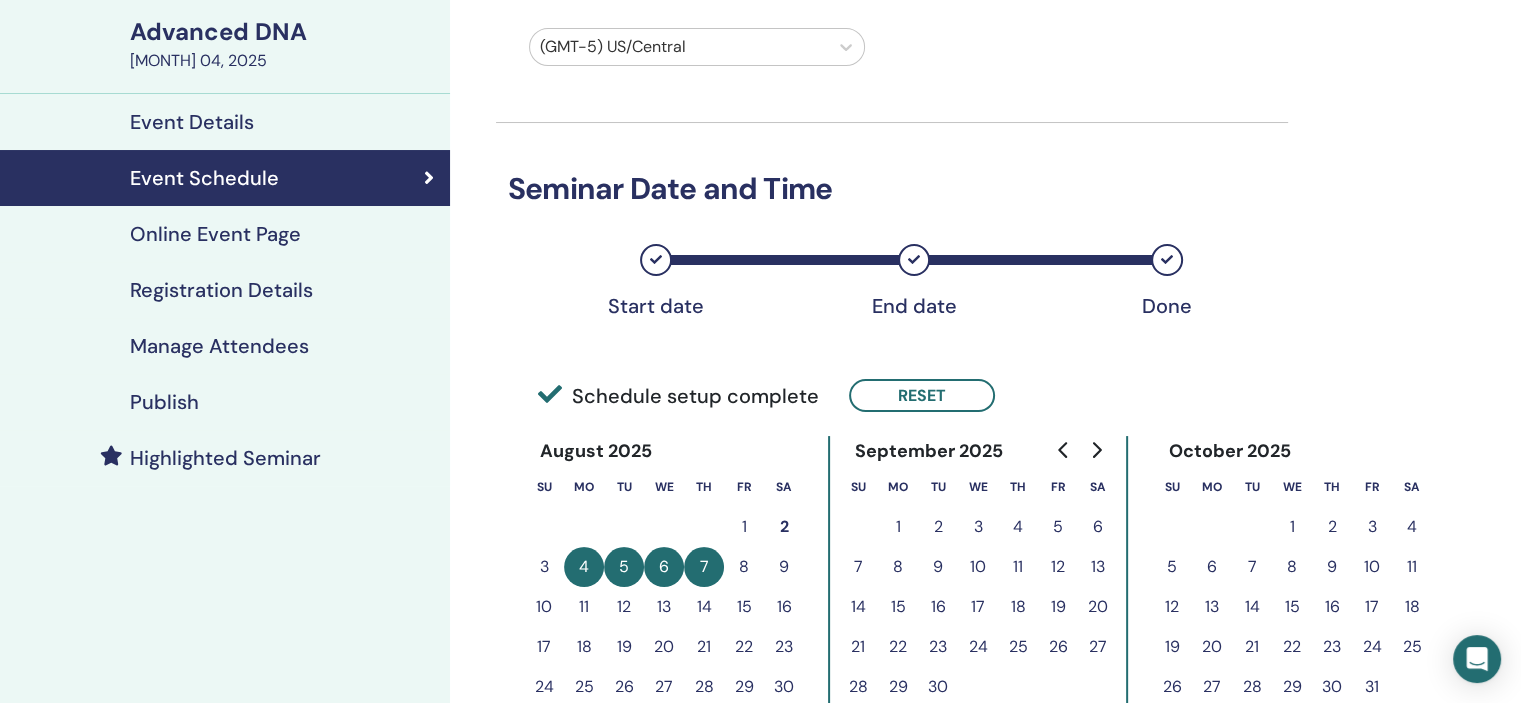 scroll, scrollTop: 200, scrollLeft: 0, axis: vertical 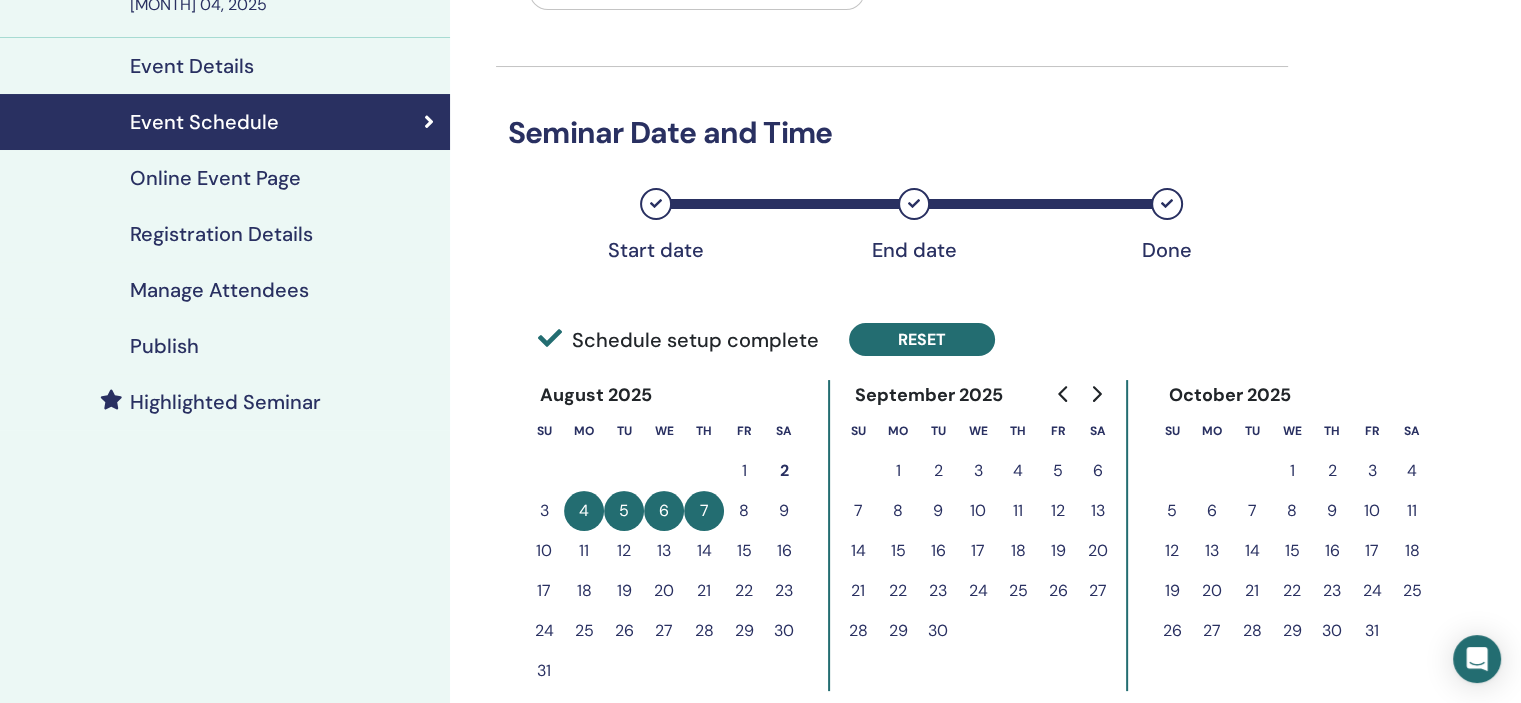 click on "Reset" at bounding box center [922, 339] 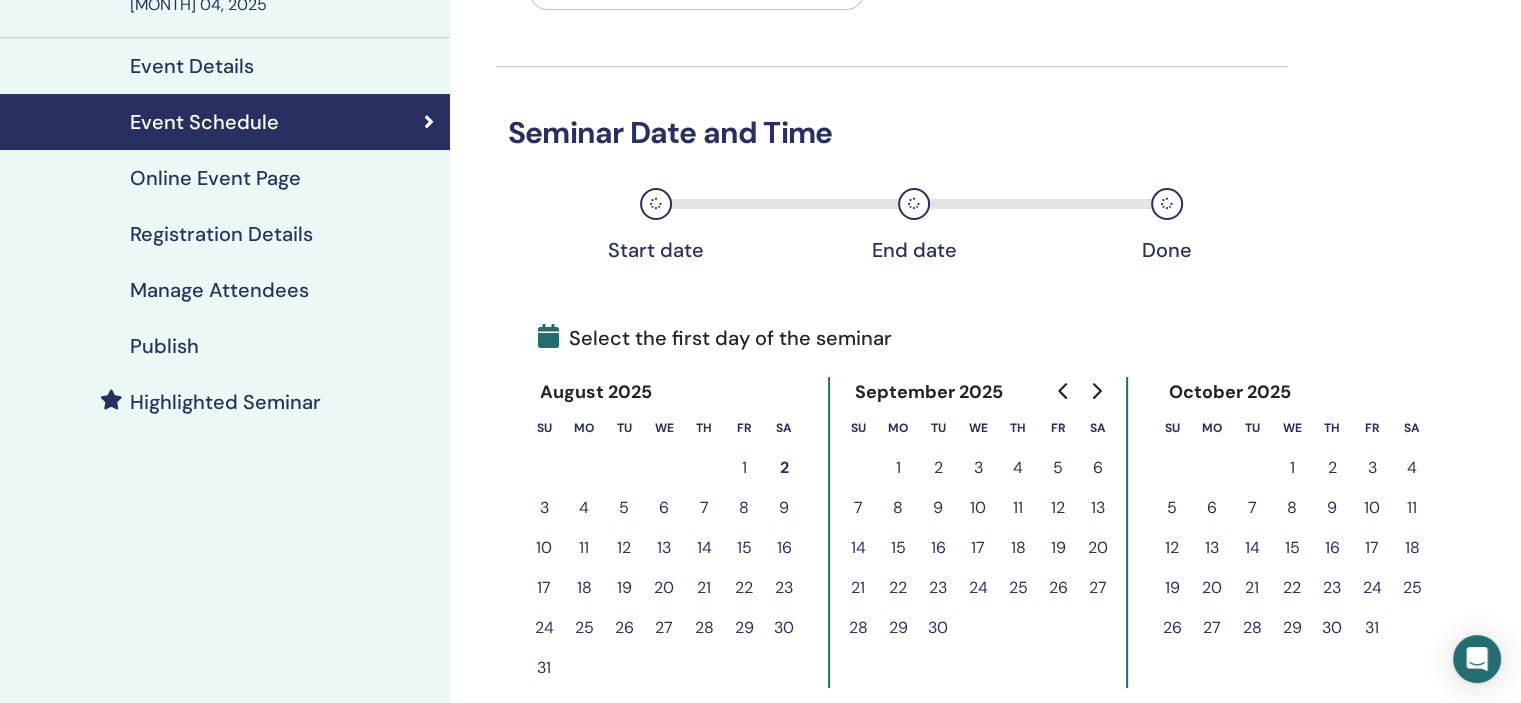 click on "3" at bounding box center (544, 508) 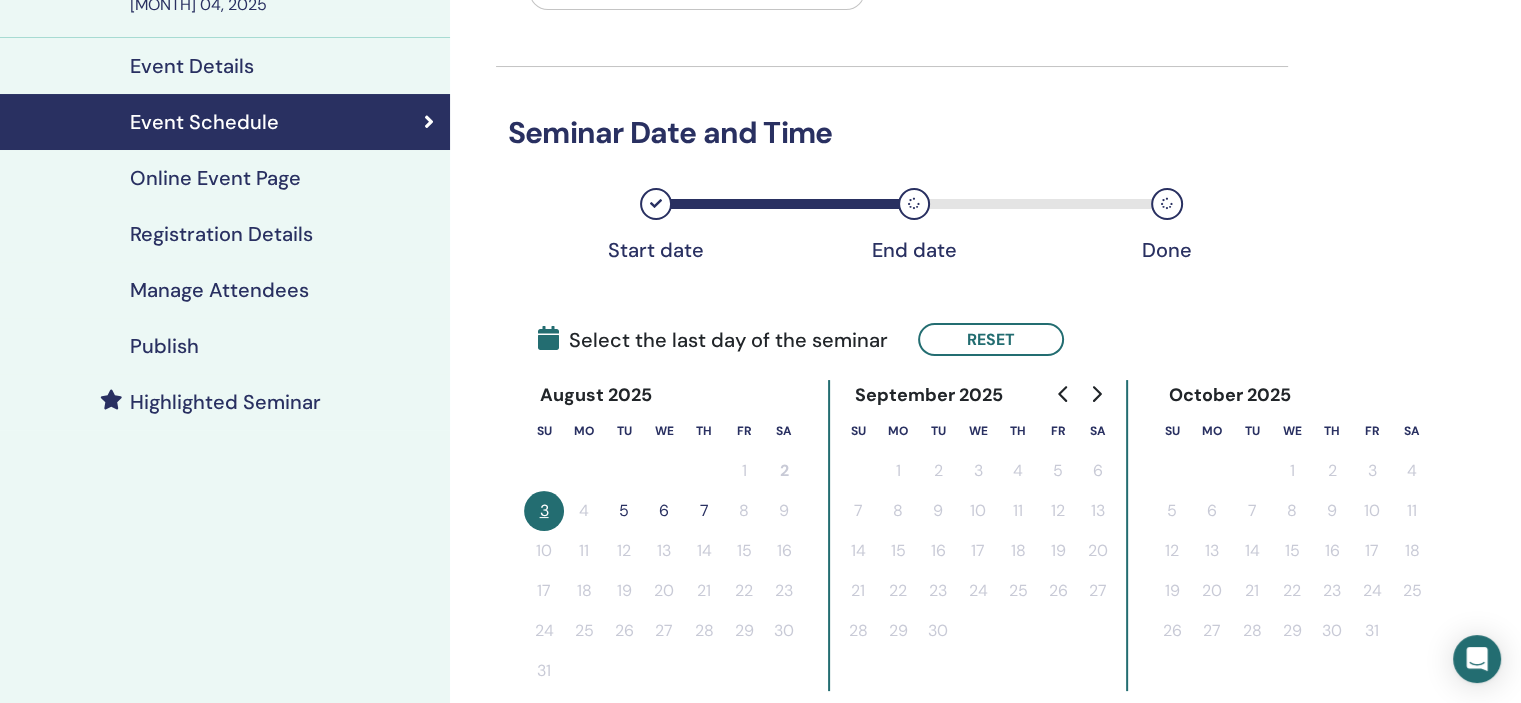 click on "6" at bounding box center (664, 511) 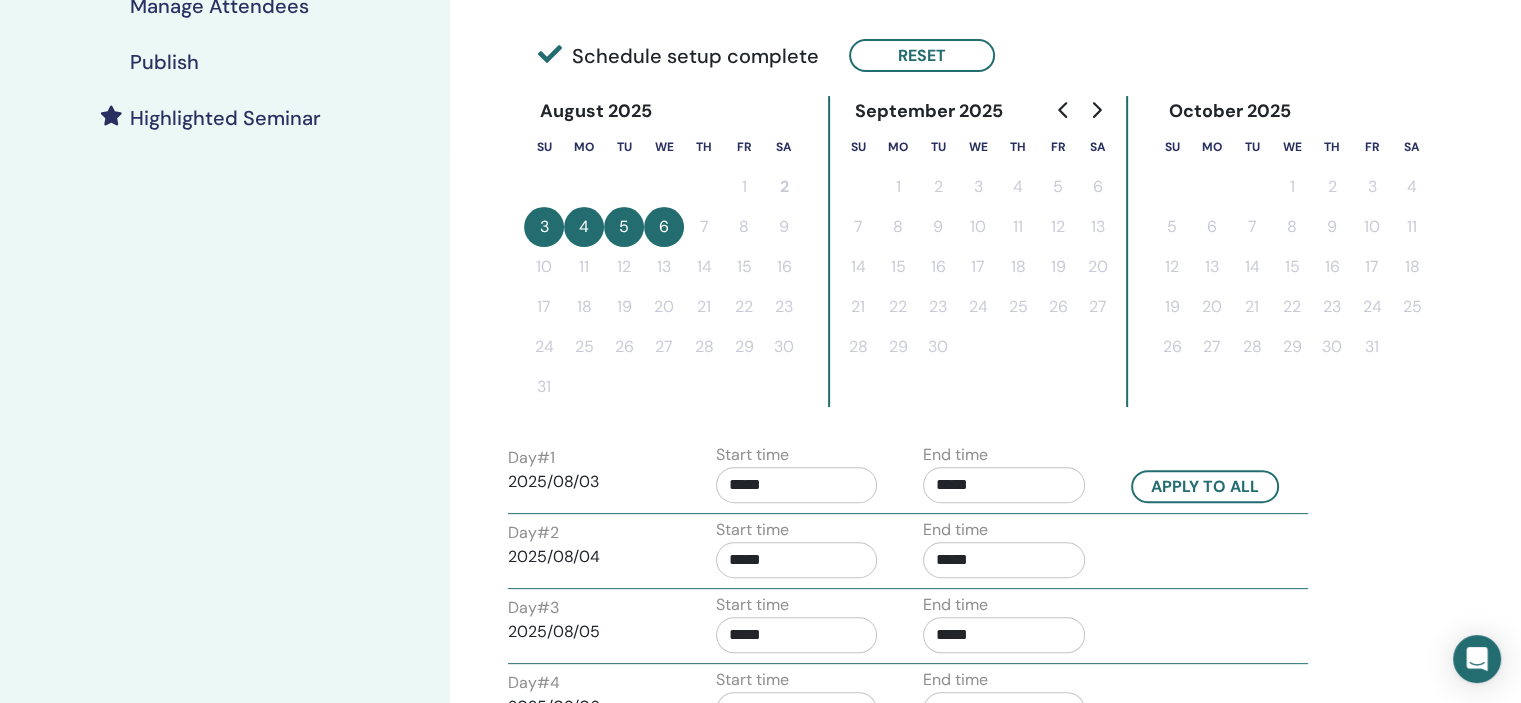 scroll, scrollTop: 500, scrollLeft: 0, axis: vertical 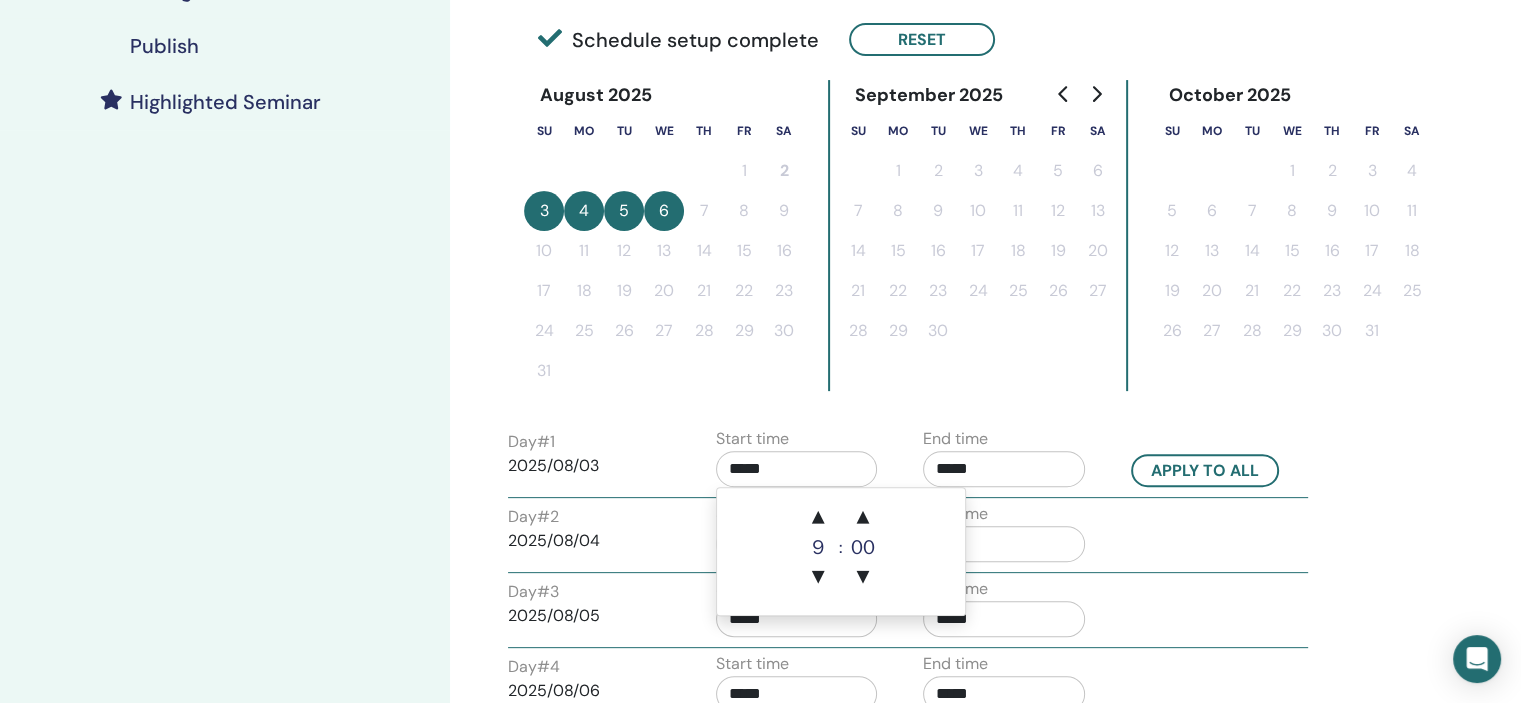 click on "*****" at bounding box center [797, 469] 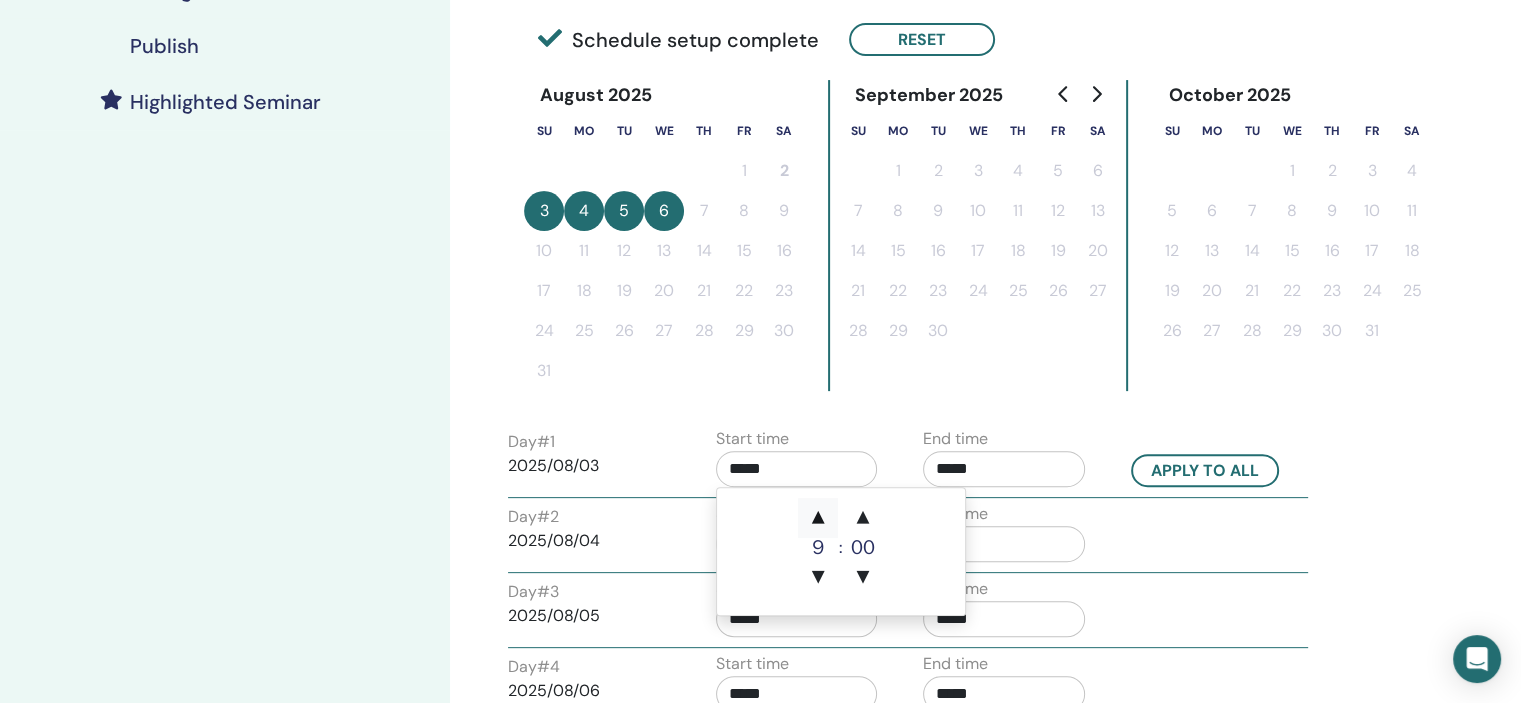 click on "▲" at bounding box center [818, 518] 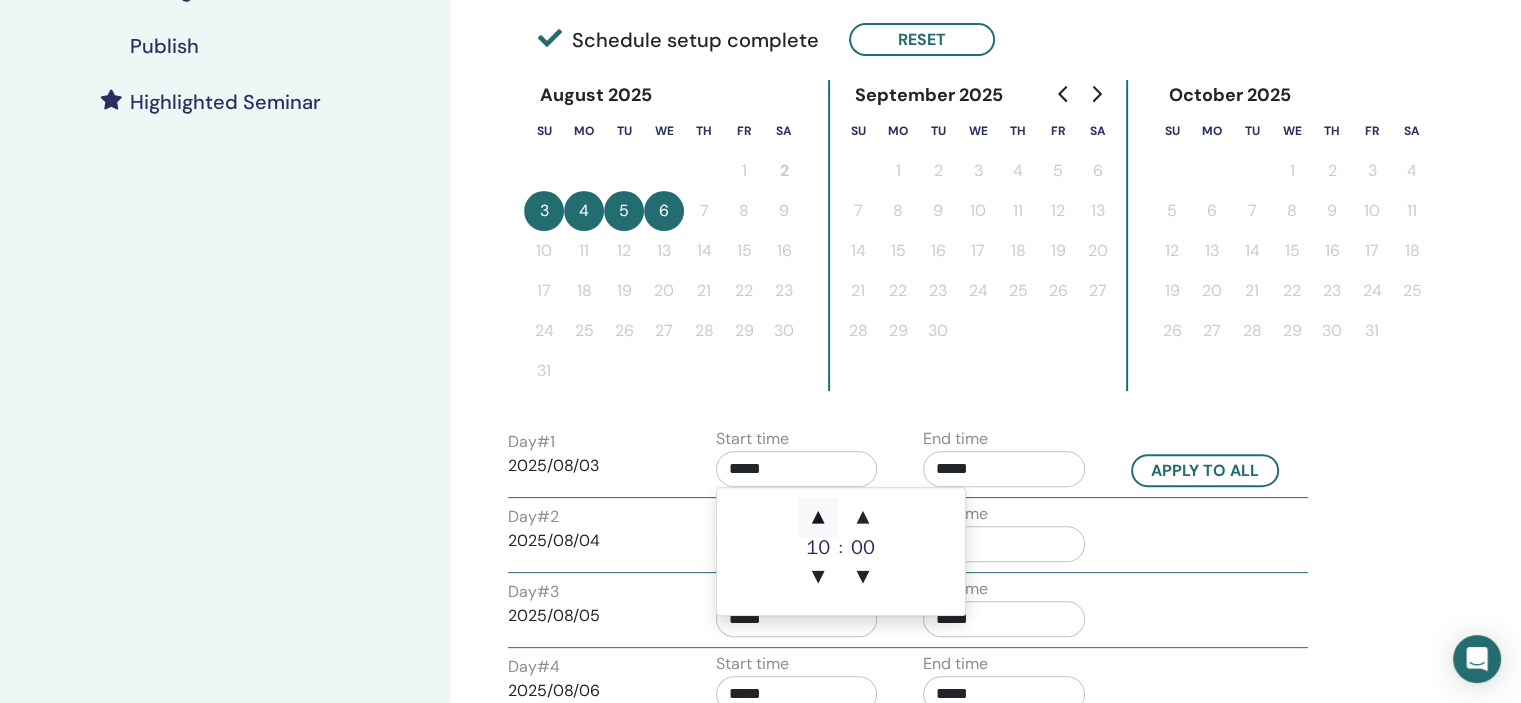 click on "▲" at bounding box center [818, 518] 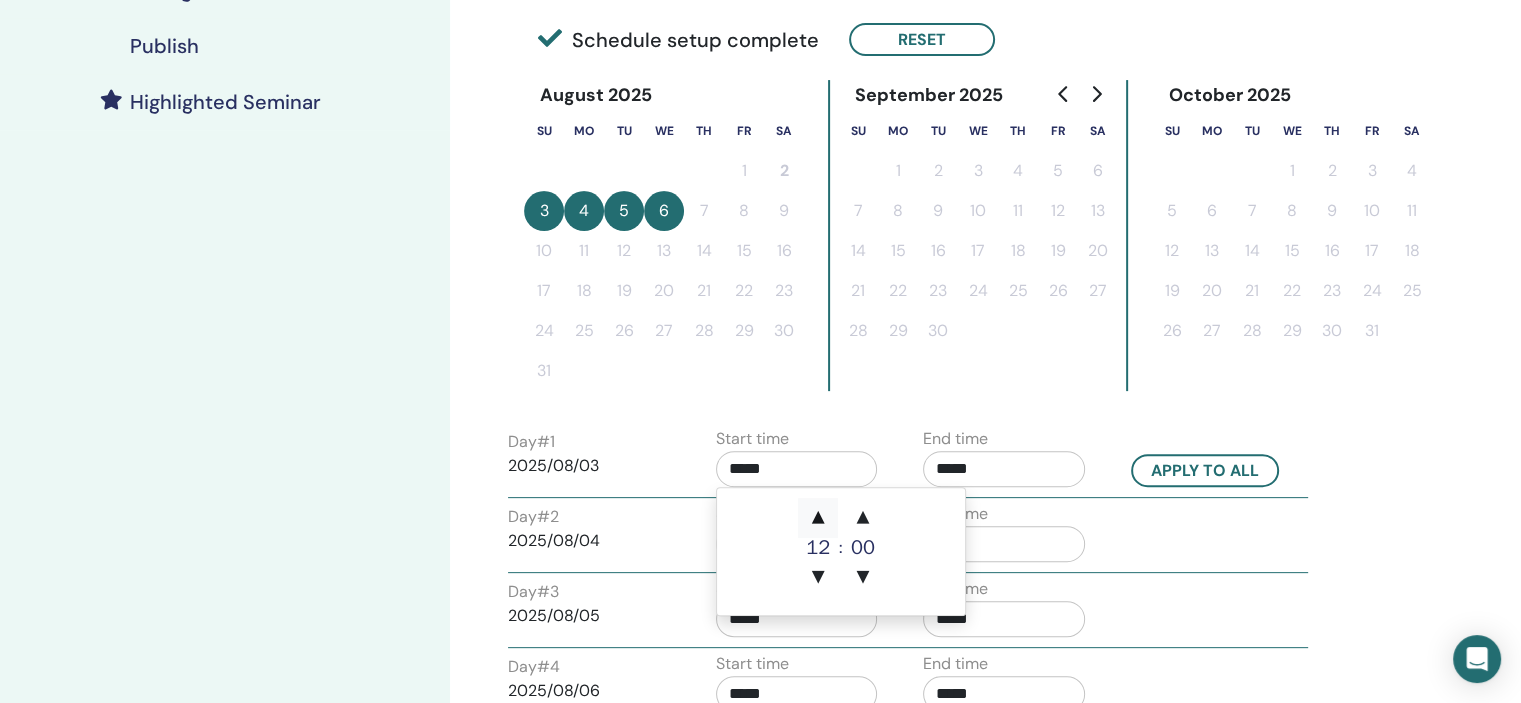 click on "▲" at bounding box center (818, 518) 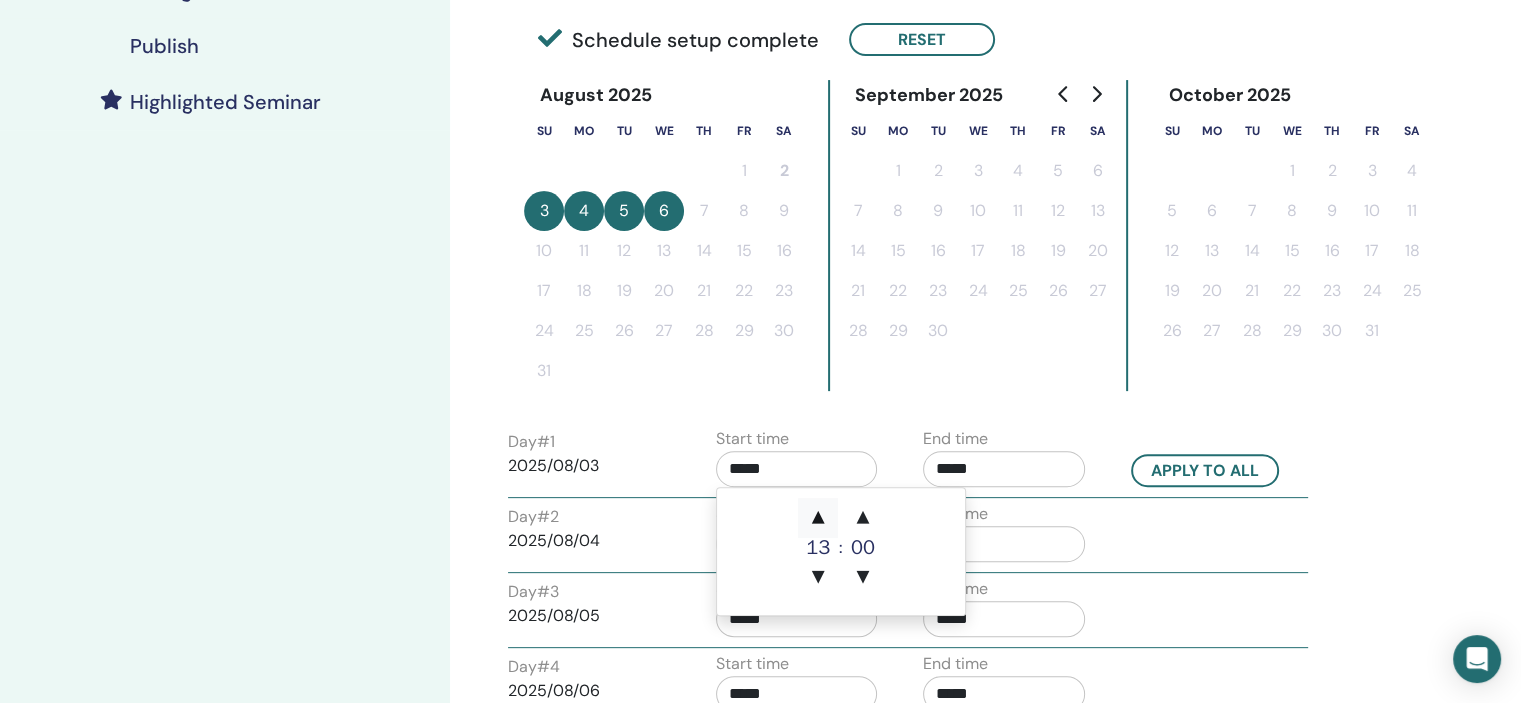 click on "▲" at bounding box center [818, 518] 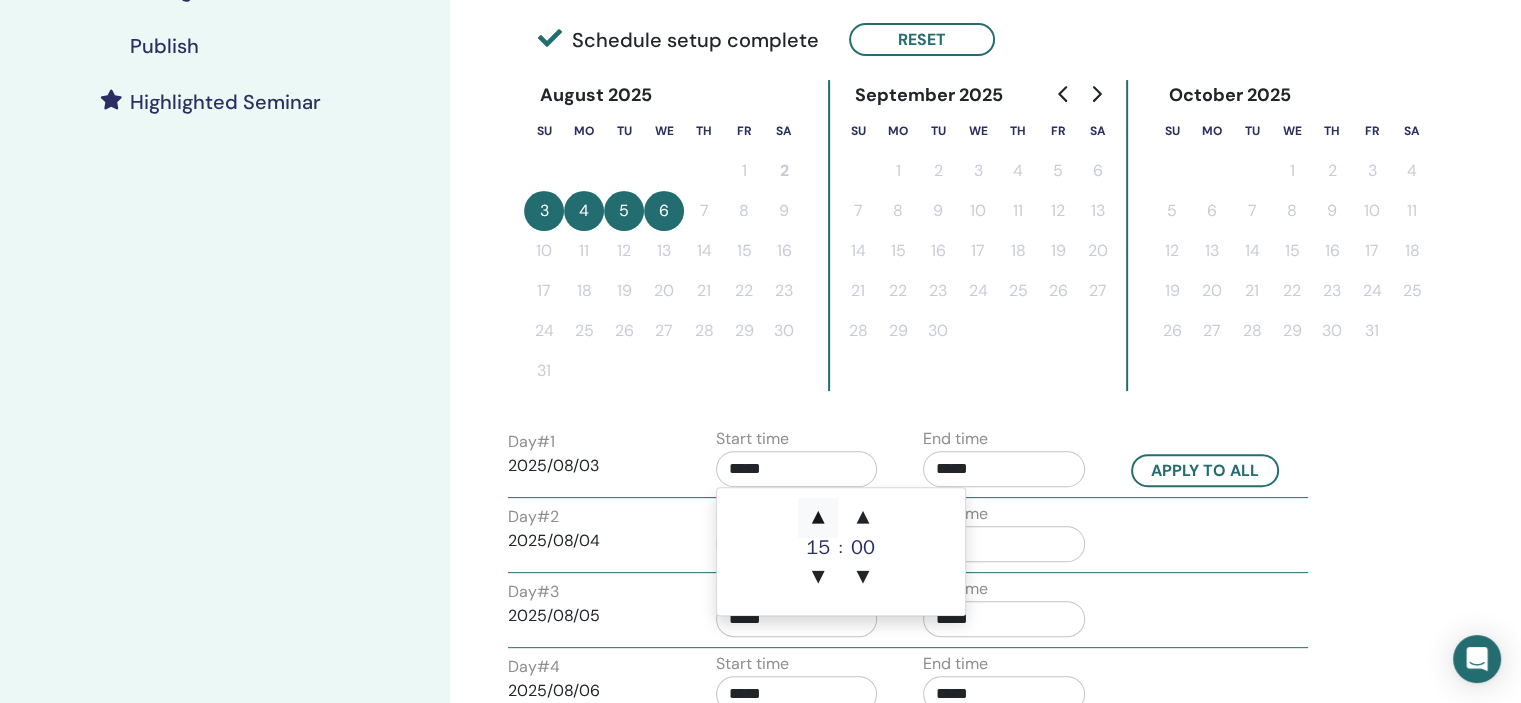 click on "▲" at bounding box center (818, 518) 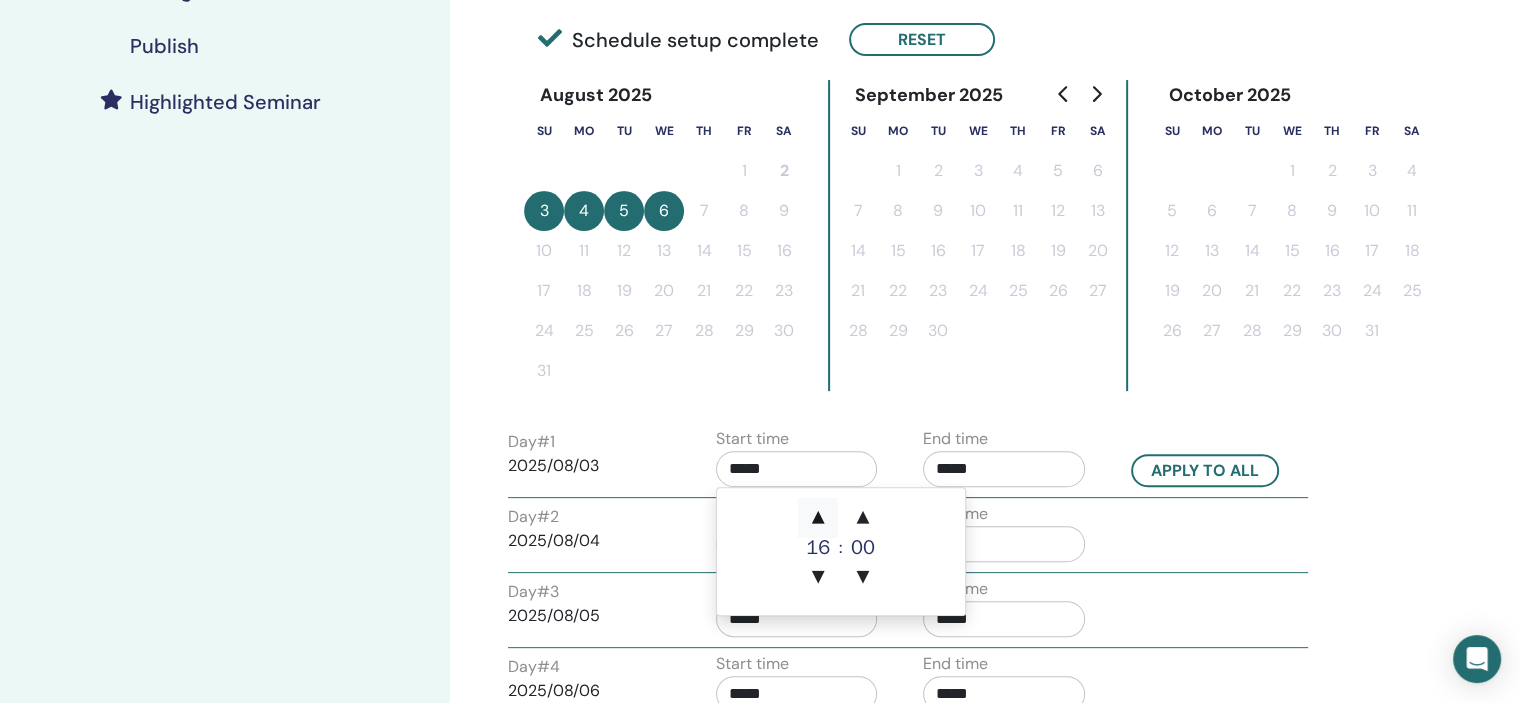 click on "▲" at bounding box center (818, 518) 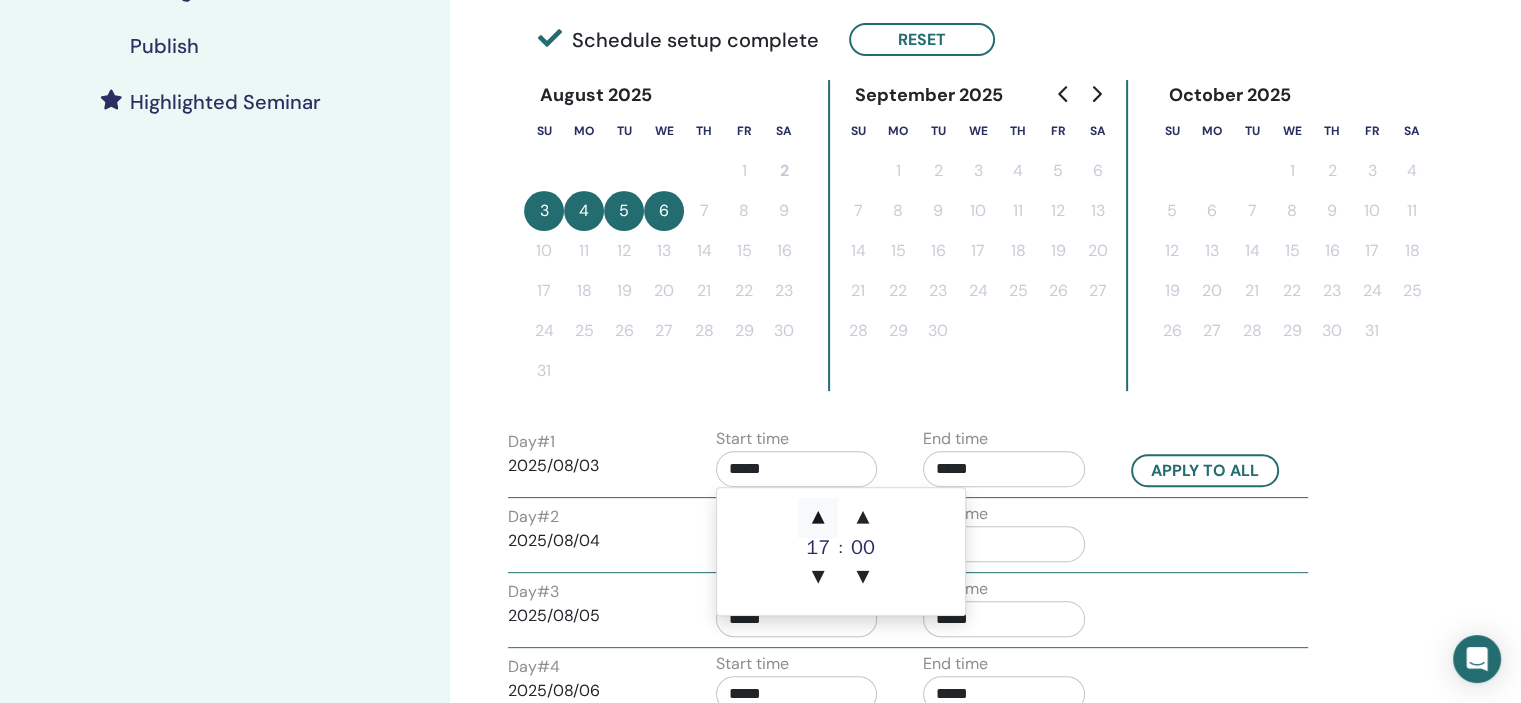 click on "▲" at bounding box center [818, 518] 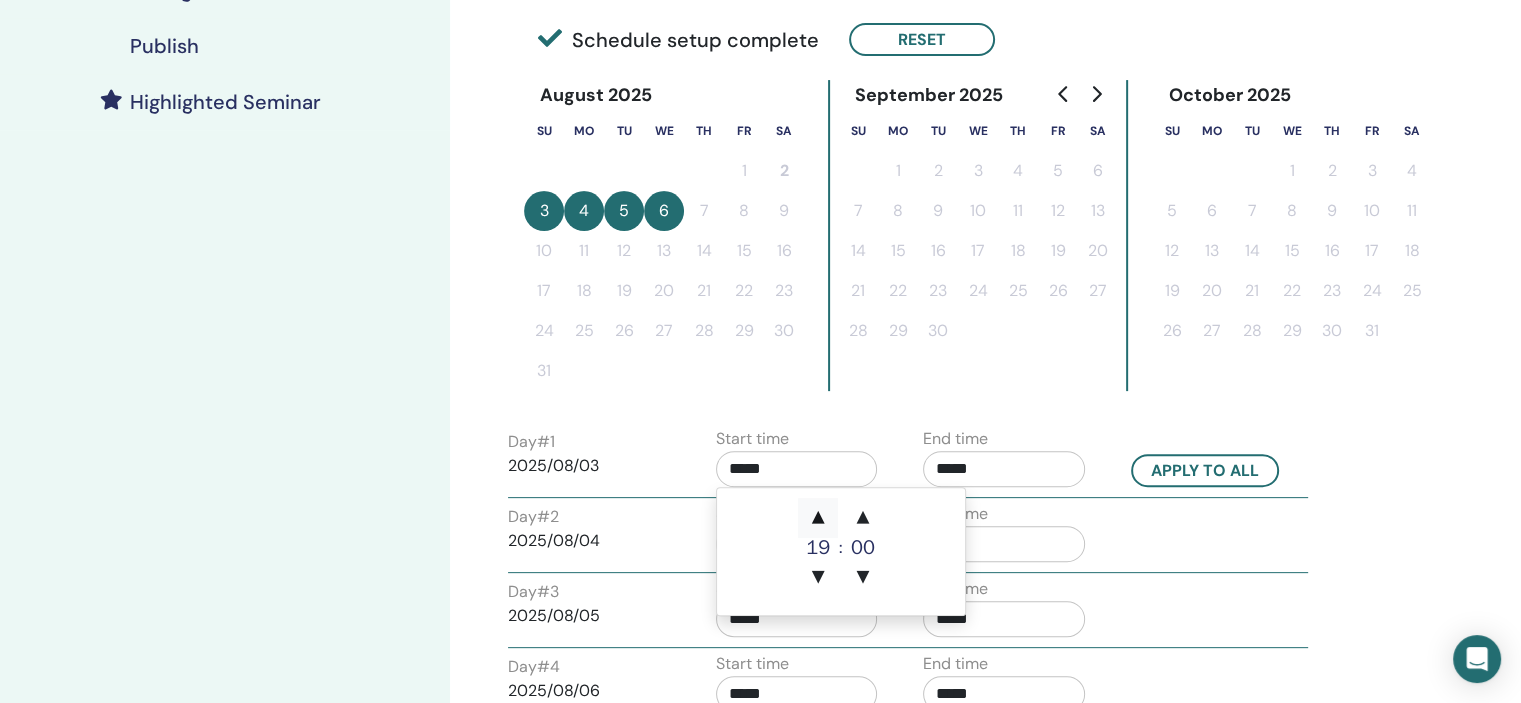 click on "▲" at bounding box center [818, 518] 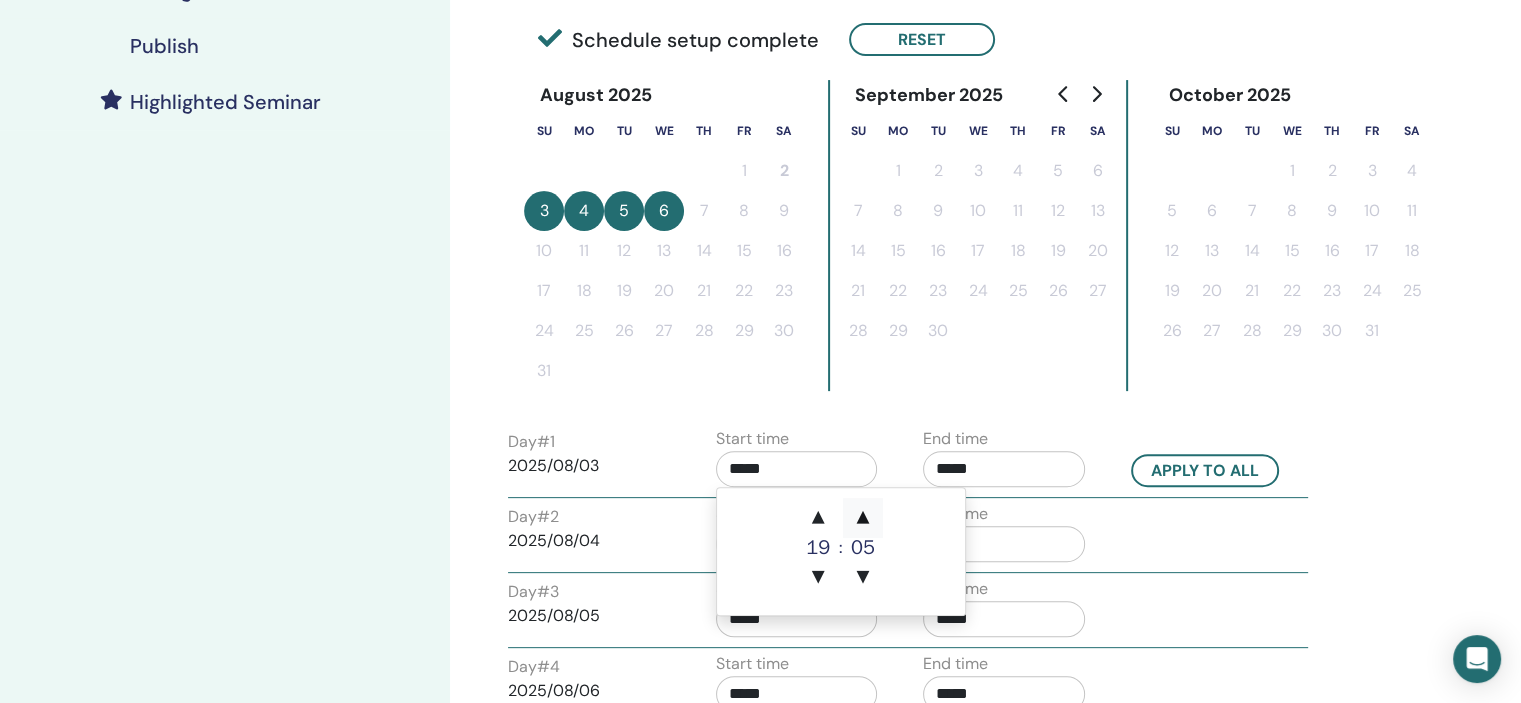 click on "▲" at bounding box center (863, 518) 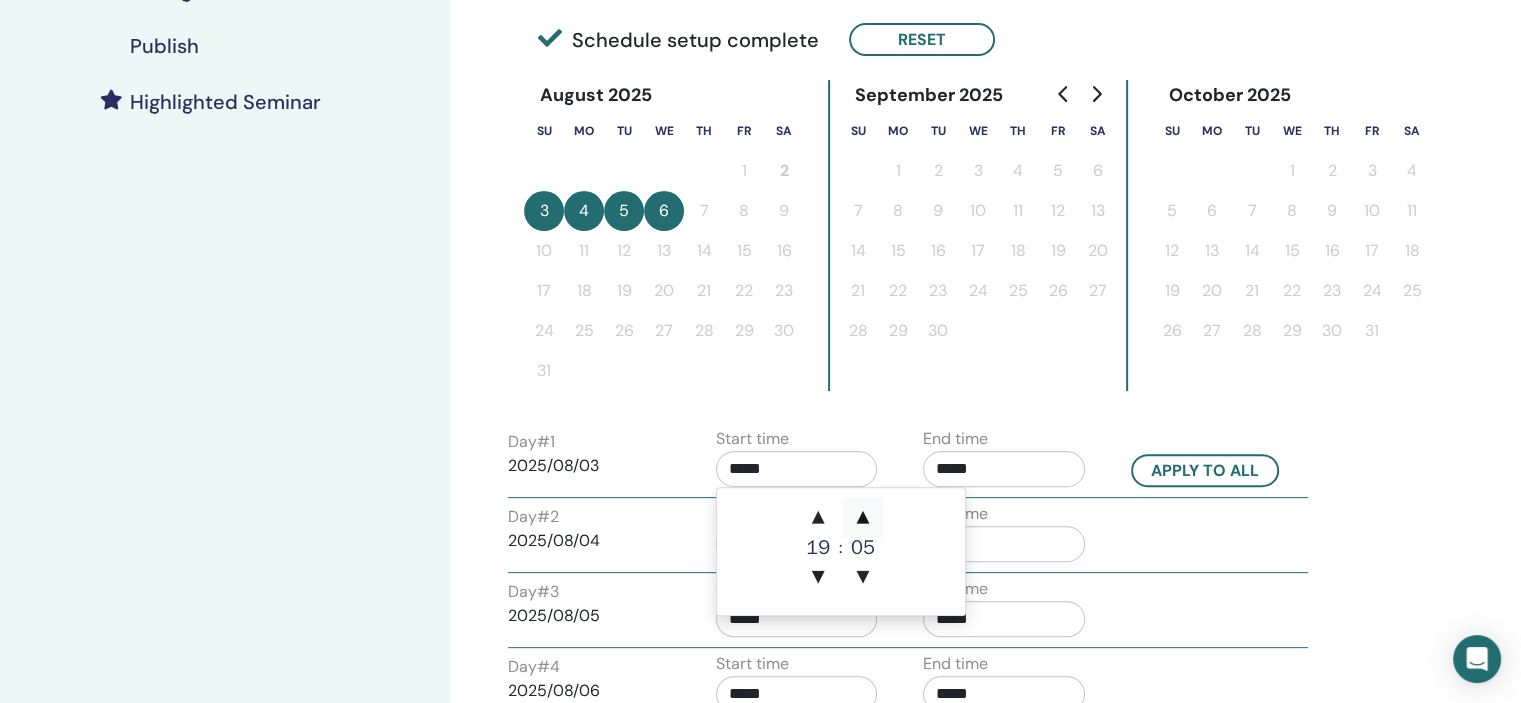 click on "▲" at bounding box center (863, 518) 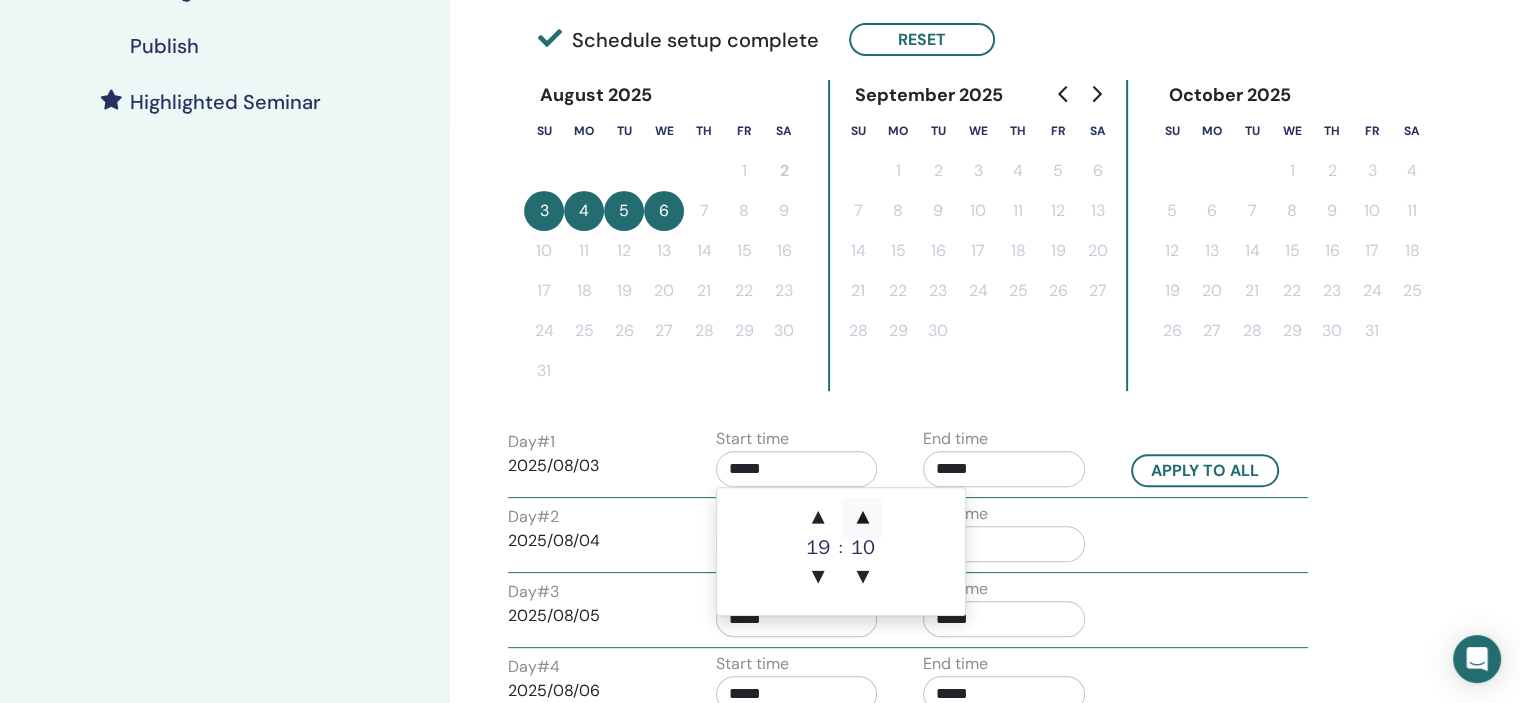 click on "▲" at bounding box center (863, 518) 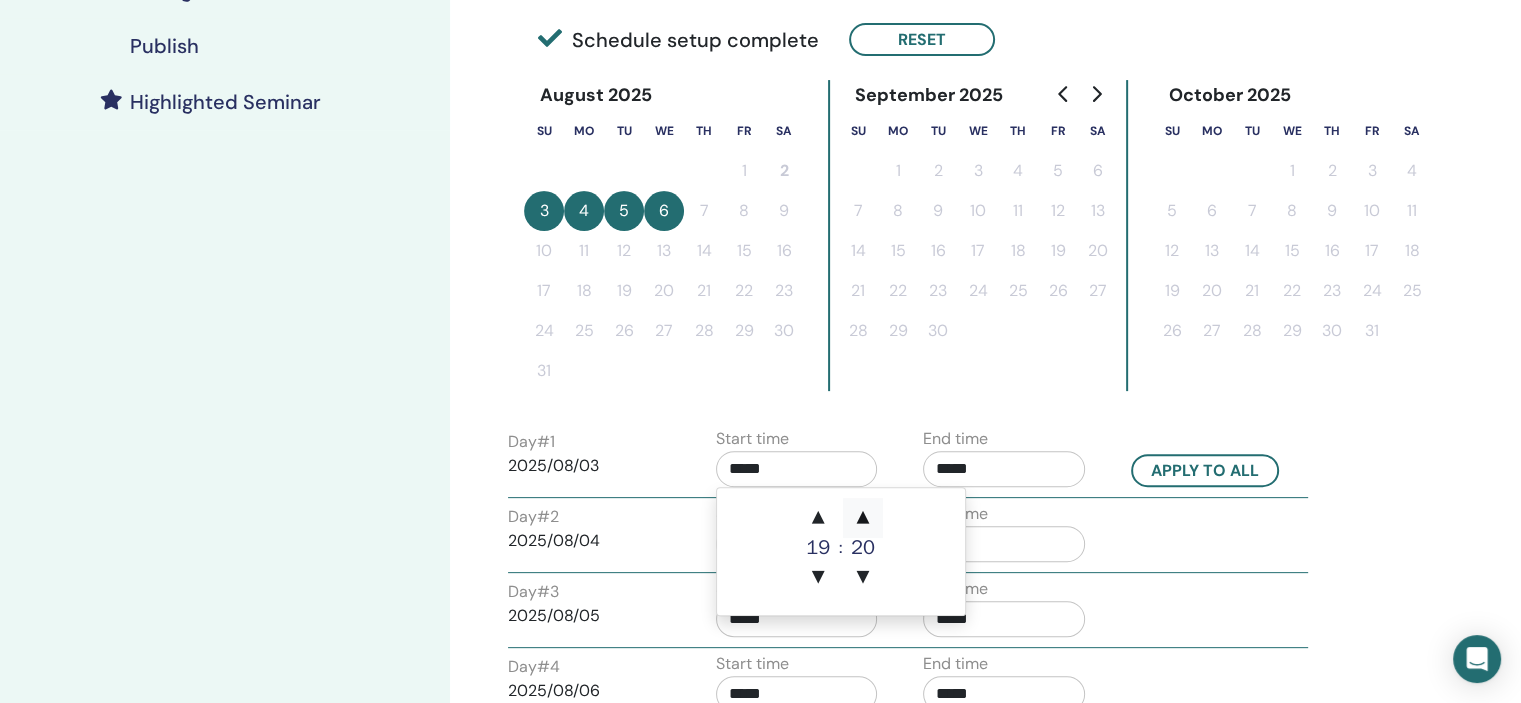 click on "▲" at bounding box center [863, 518] 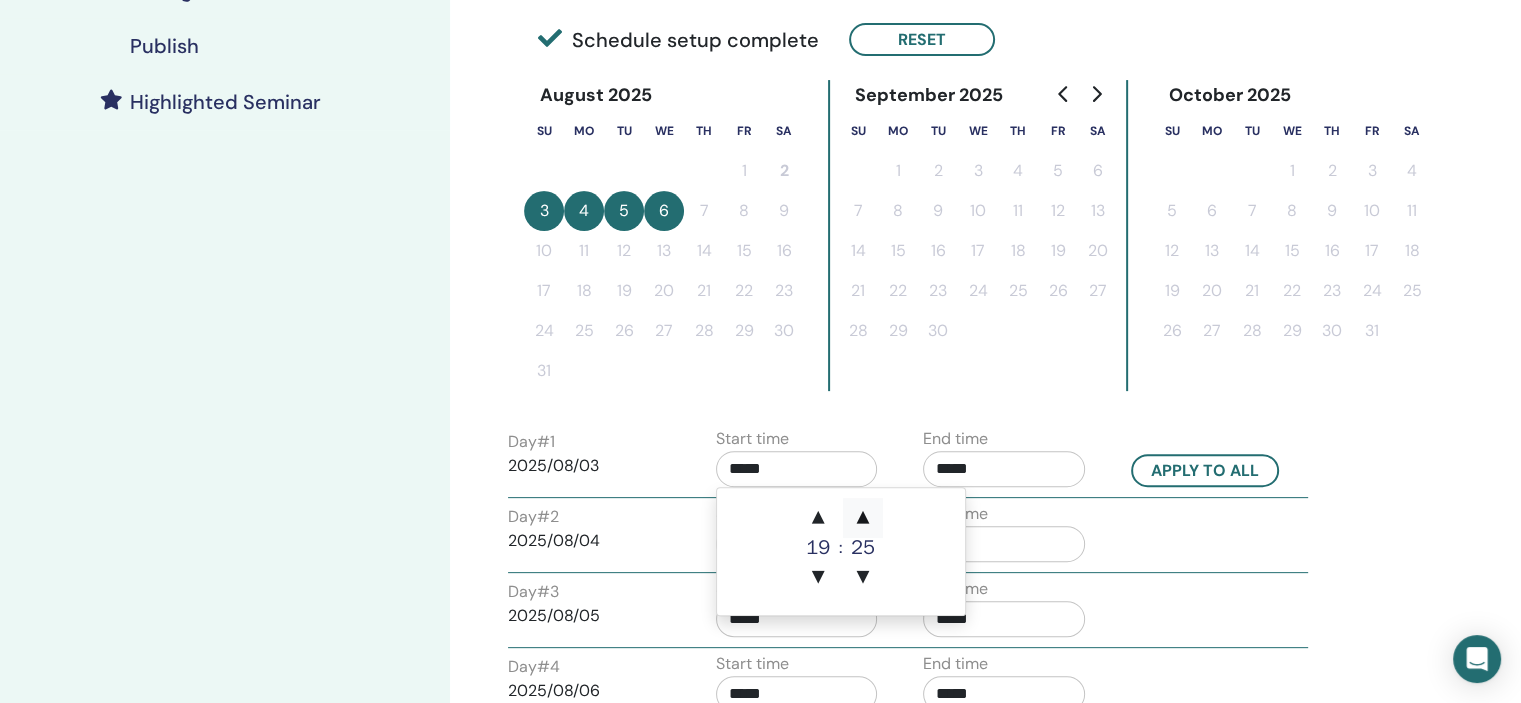 click on "▲" at bounding box center [863, 518] 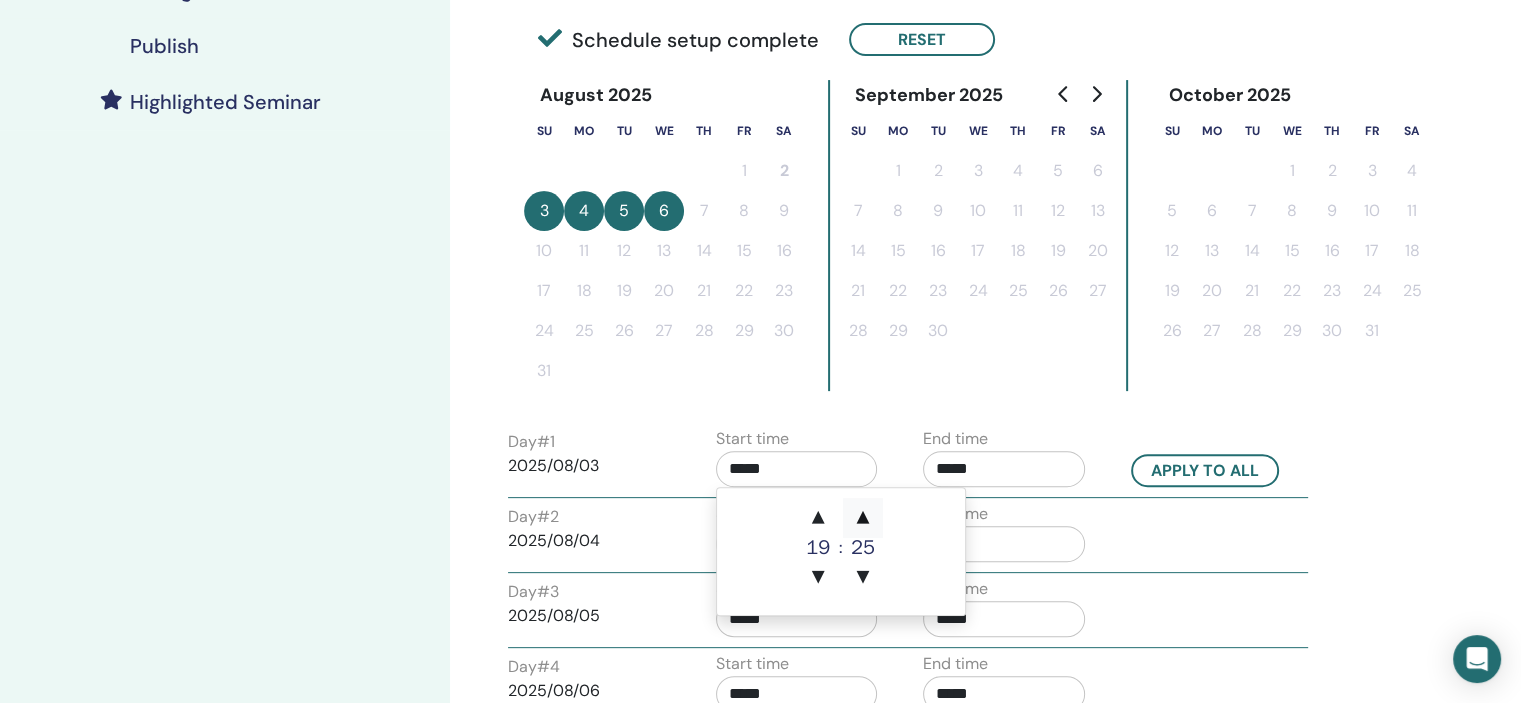 click on "▲" at bounding box center [863, 518] 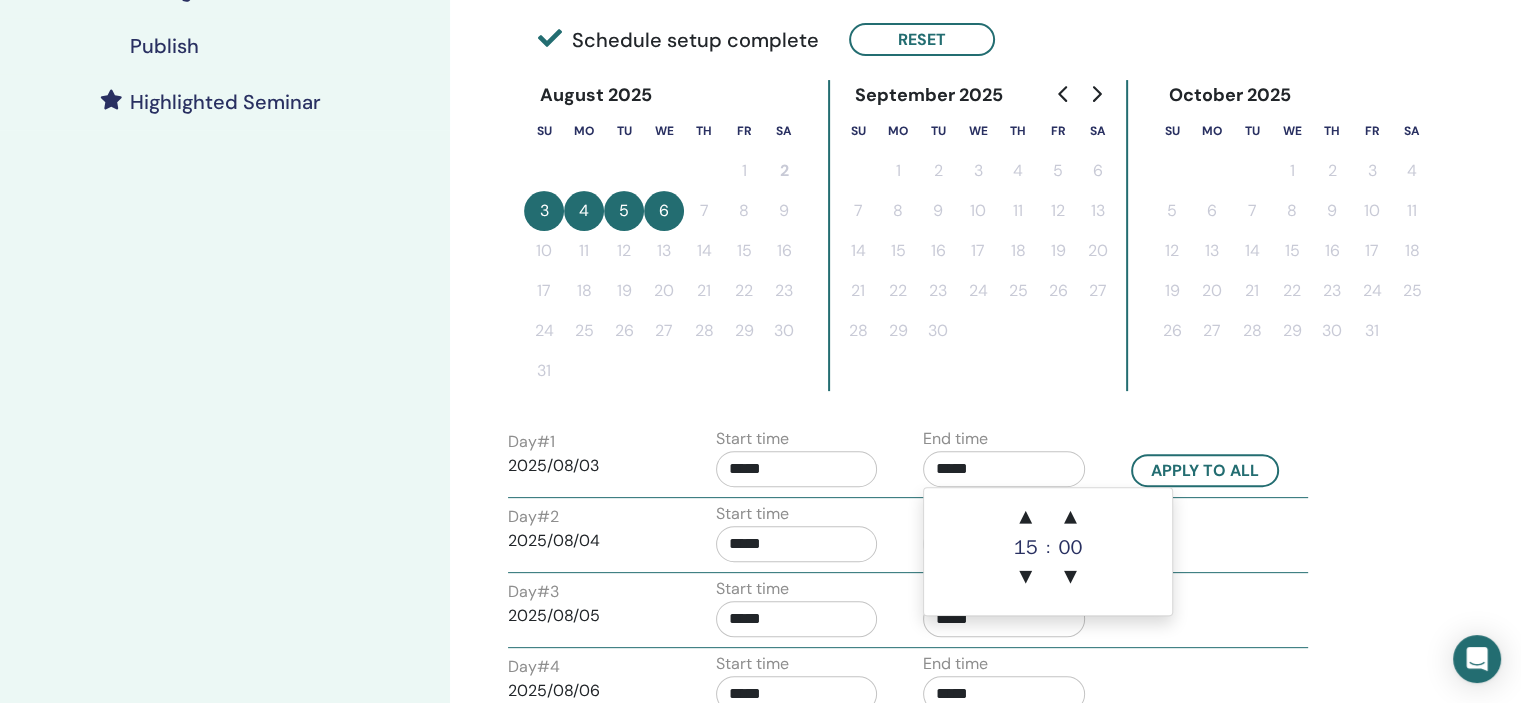 click on "*****" at bounding box center (1004, 469) 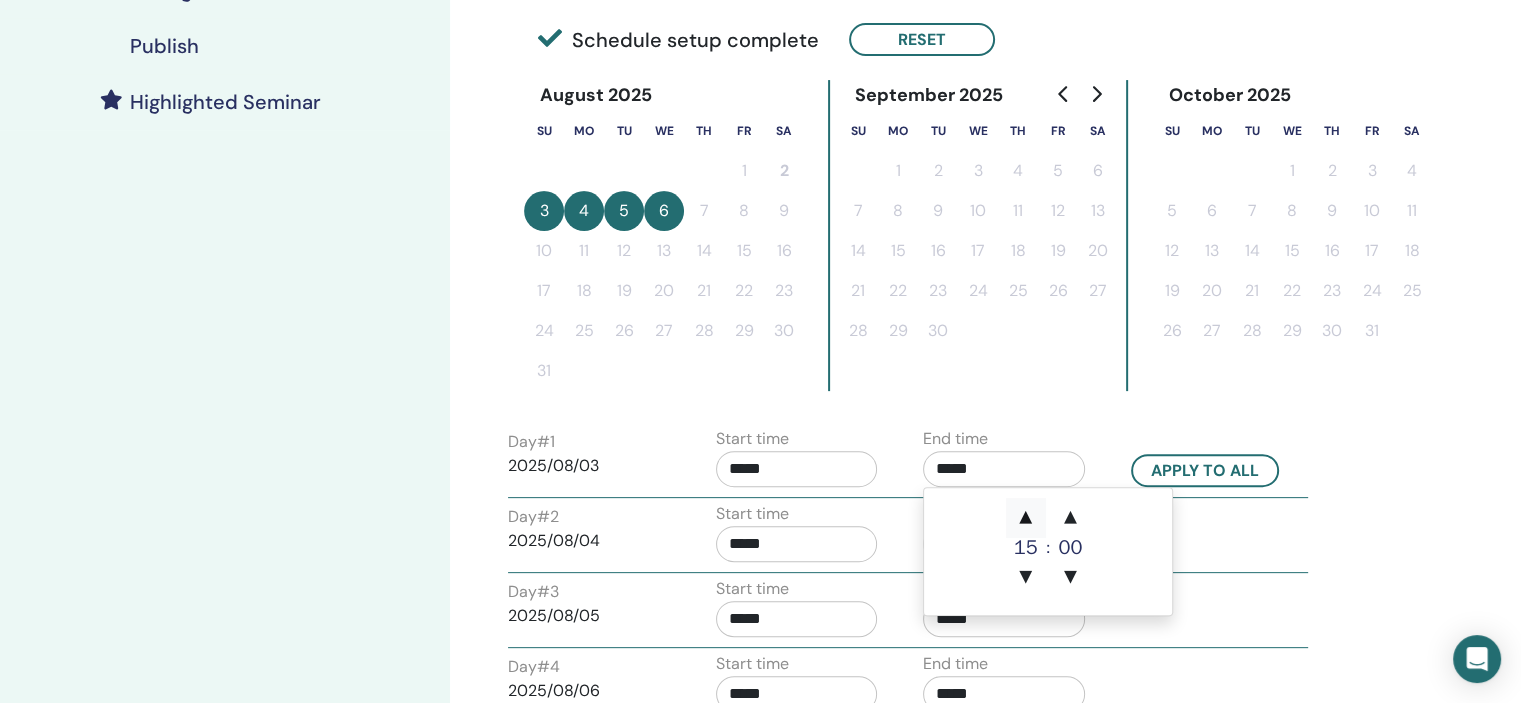 click on "▲" at bounding box center [1026, 518] 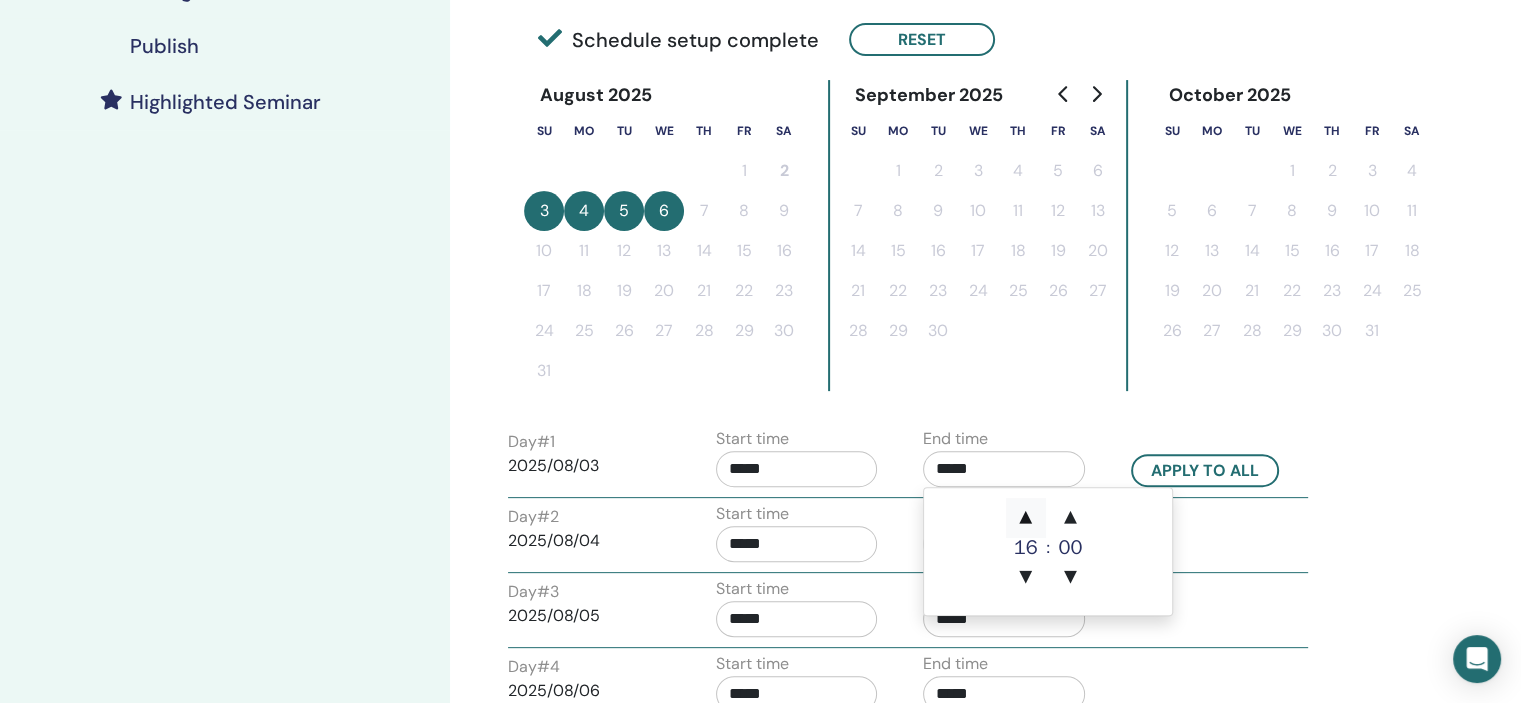 click on "▲" at bounding box center [1026, 518] 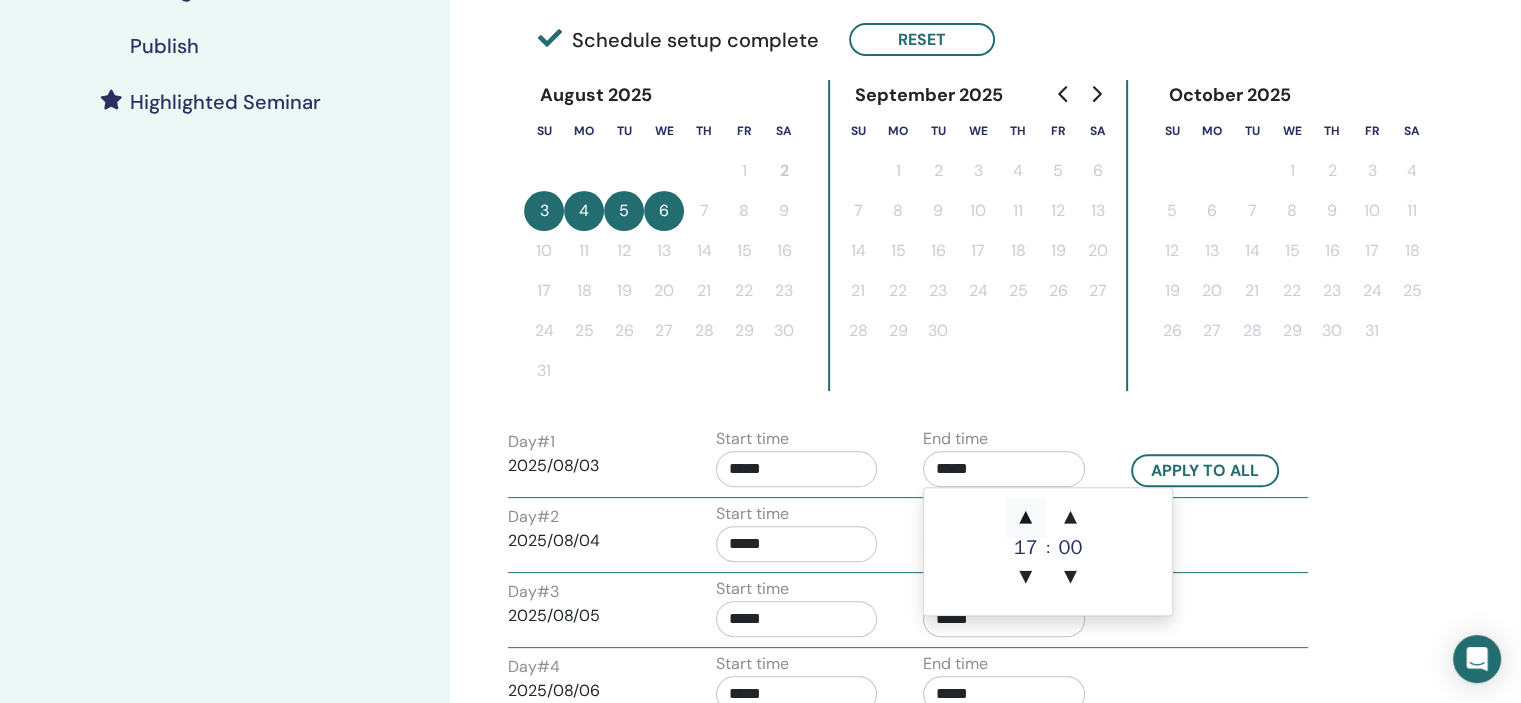 click on "▲" at bounding box center (1026, 518) 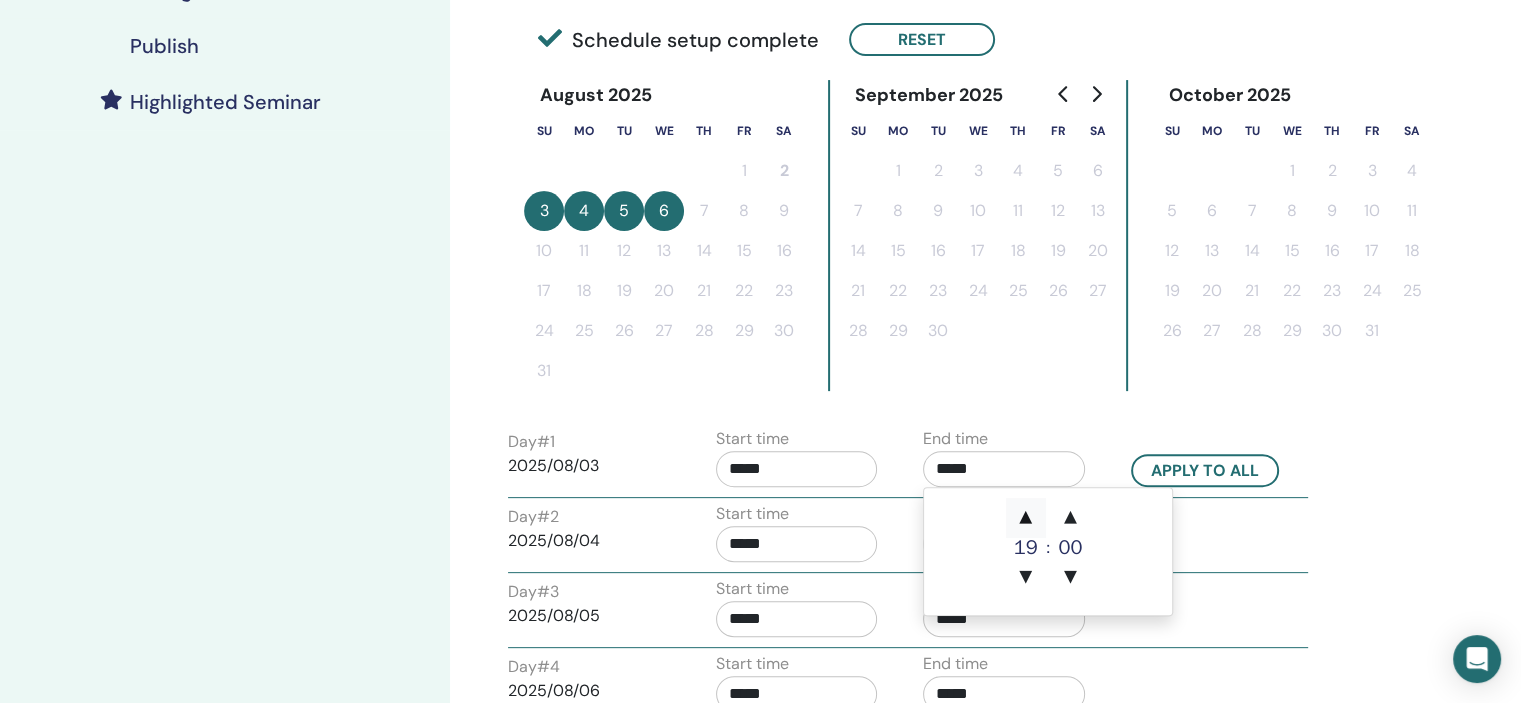 click on "▲" at bounding box center (1026, 518) 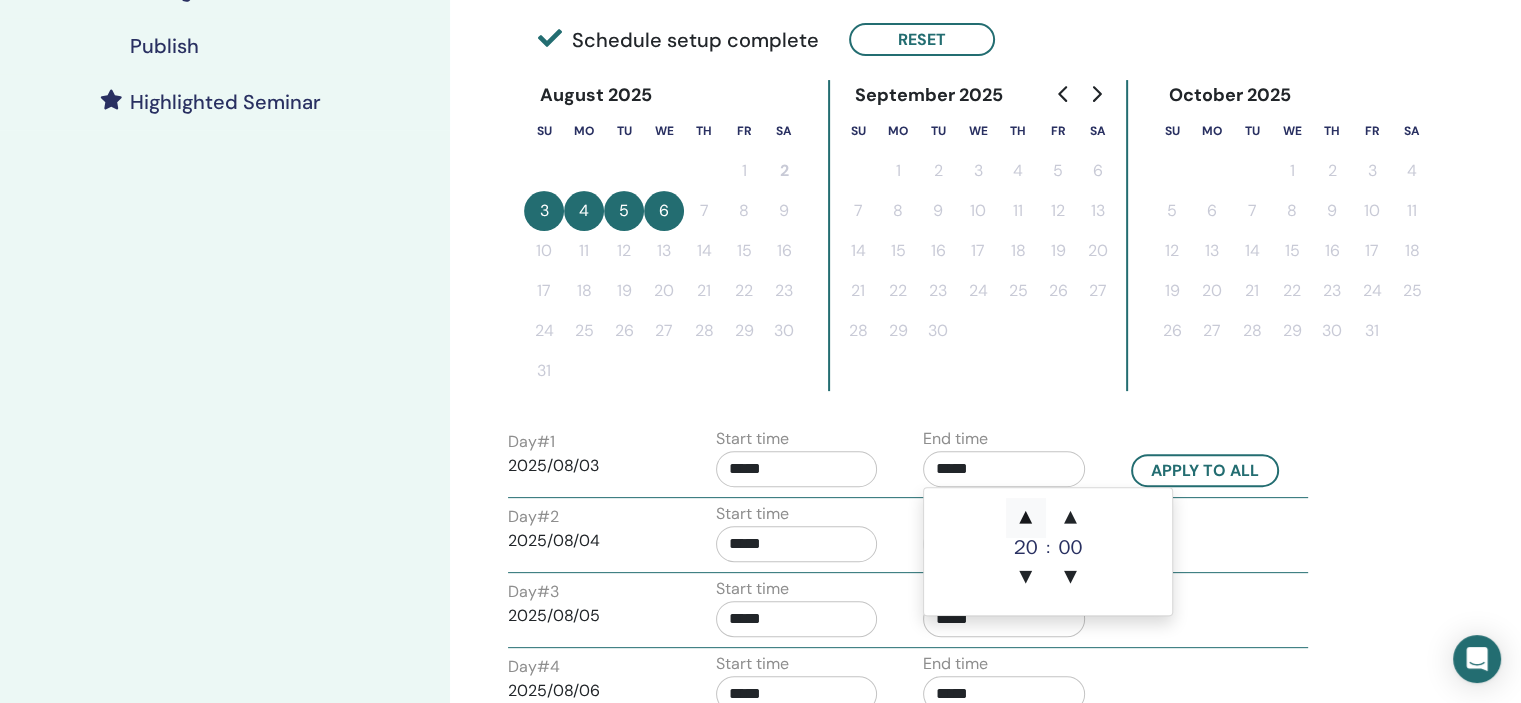 click on "▲" at bounding box center (1026, 518) 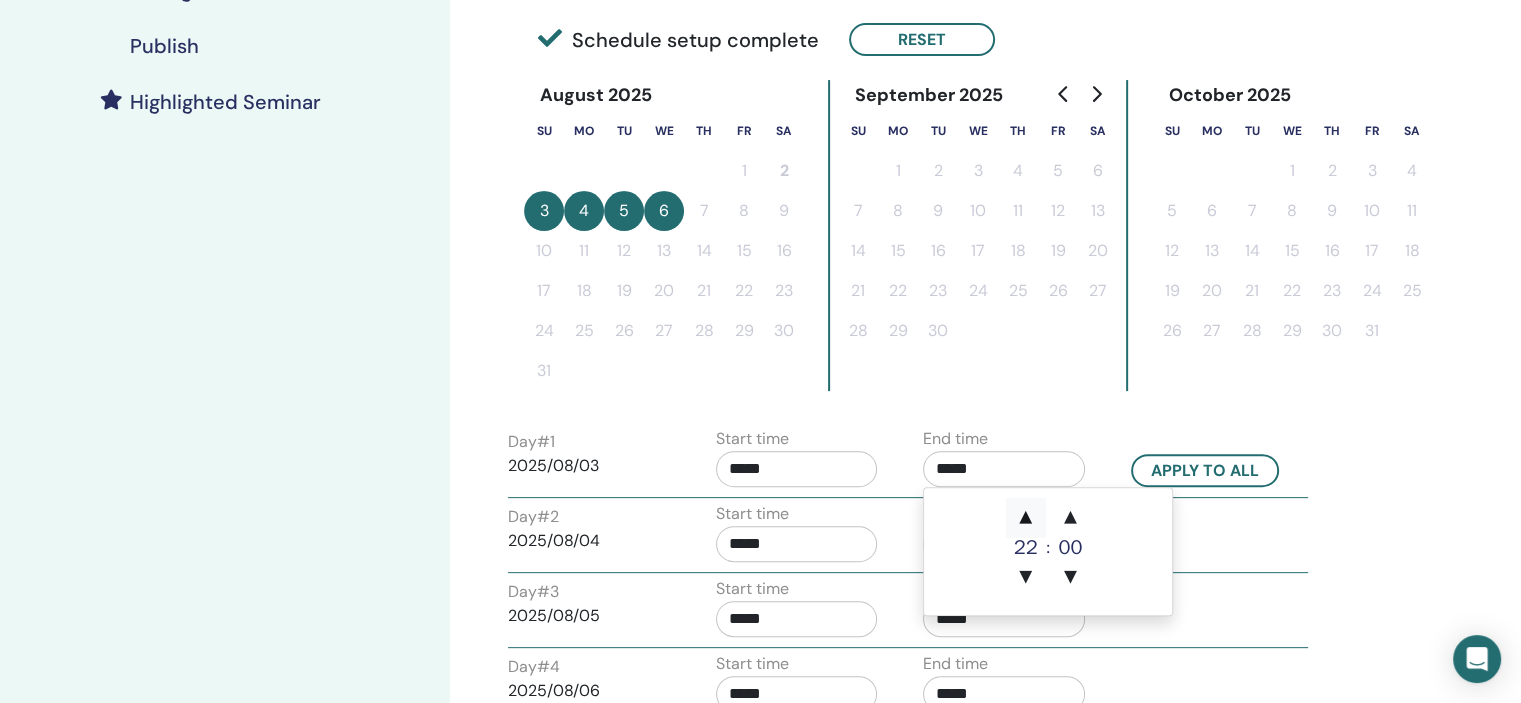 click on "▲" at bounding box center (1026, 518) 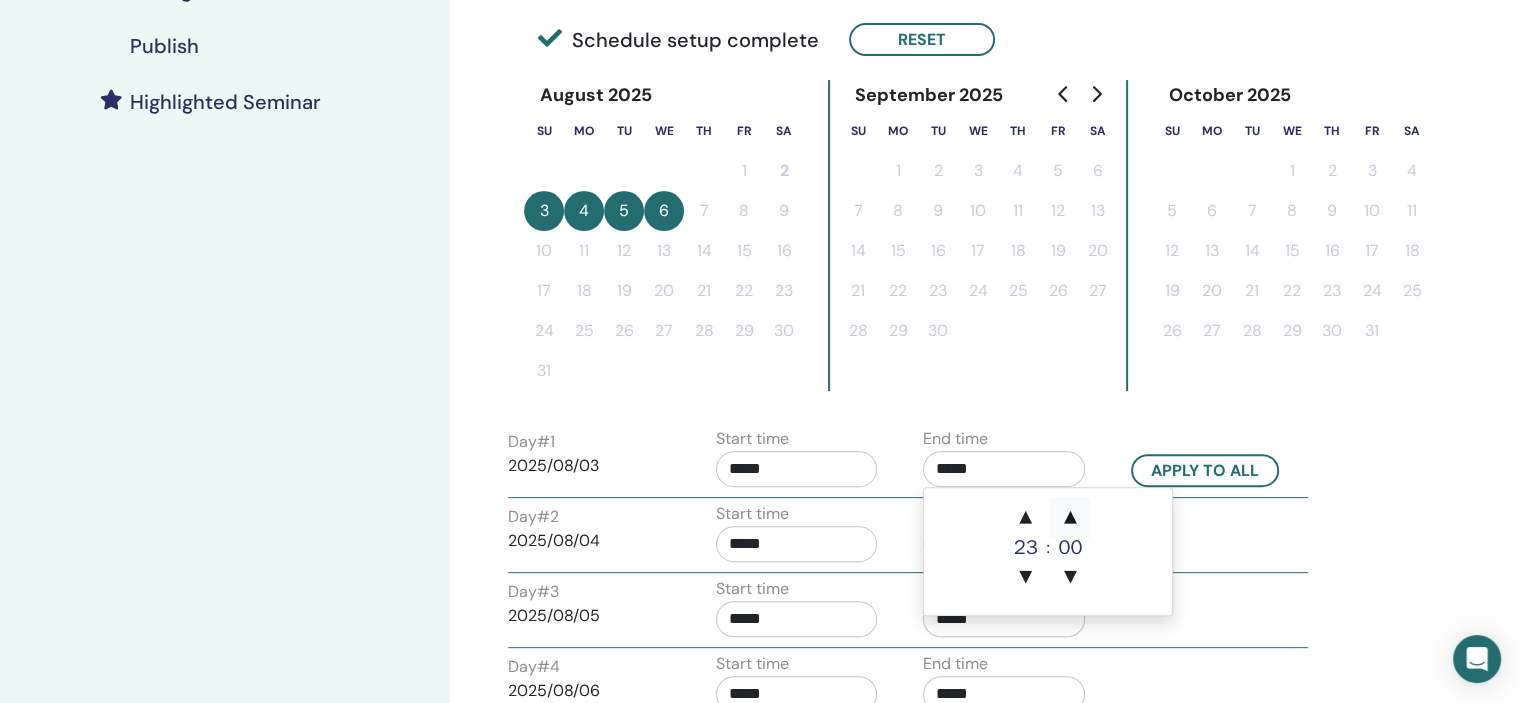click on "▲" at bounding box center [1070, 518] 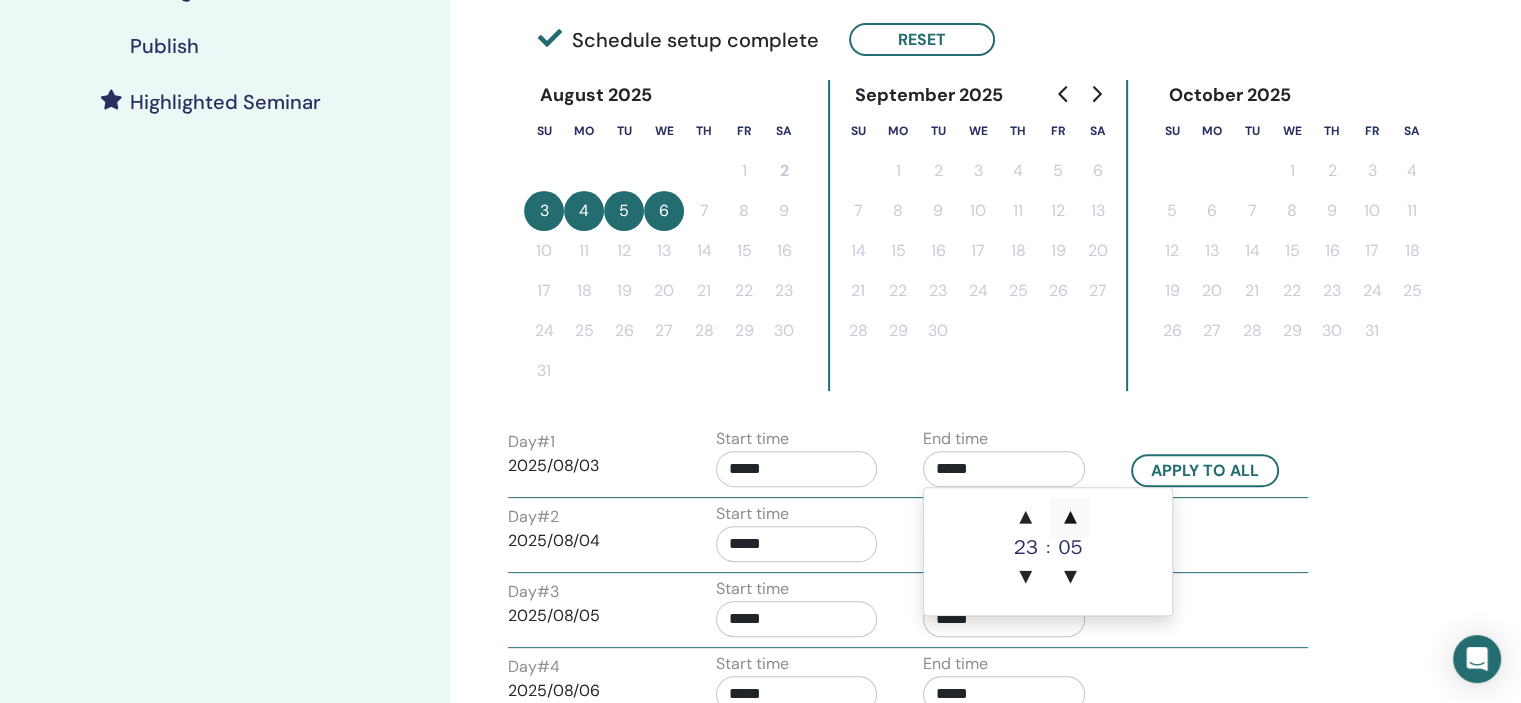 click on "▲" at bounding box center (1070, 518) 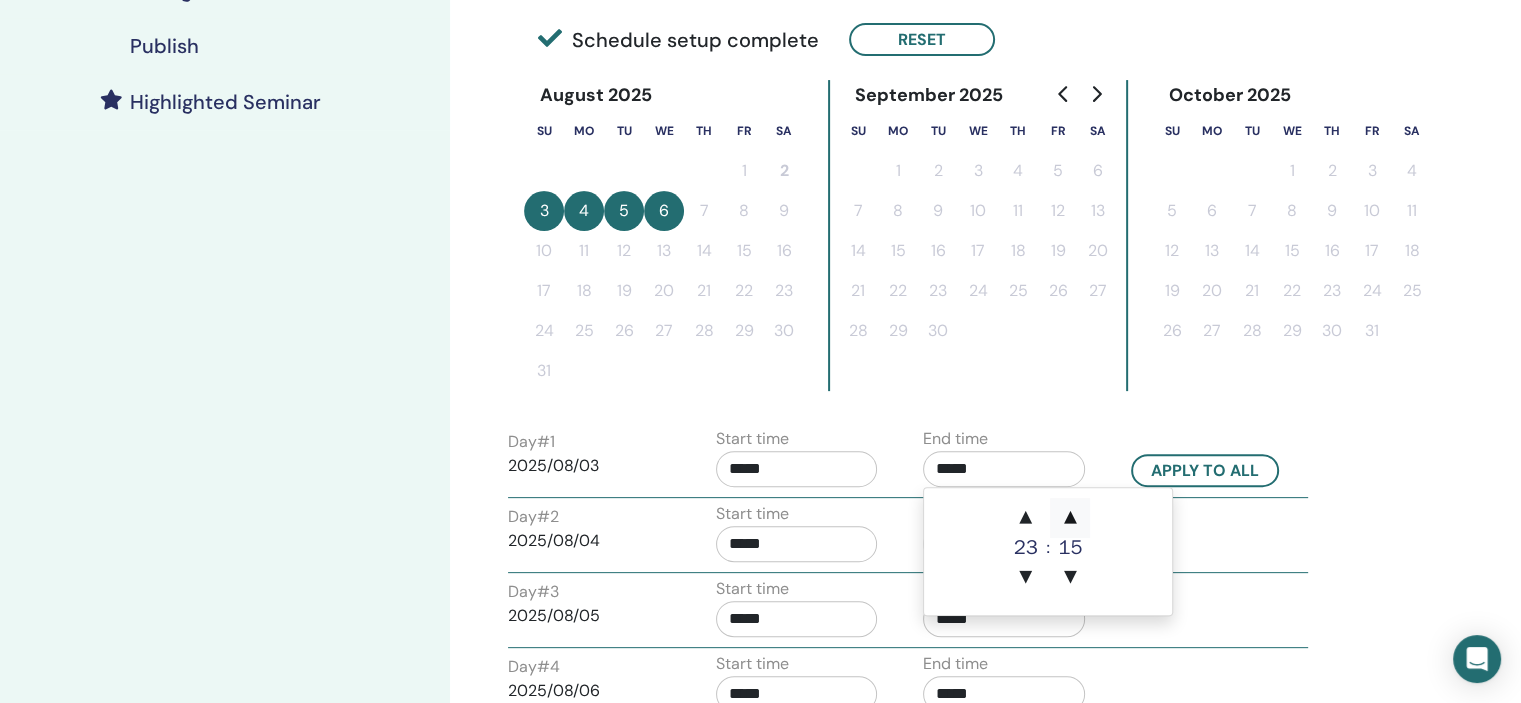 click on "▲" at bounding box center (1070, 518) 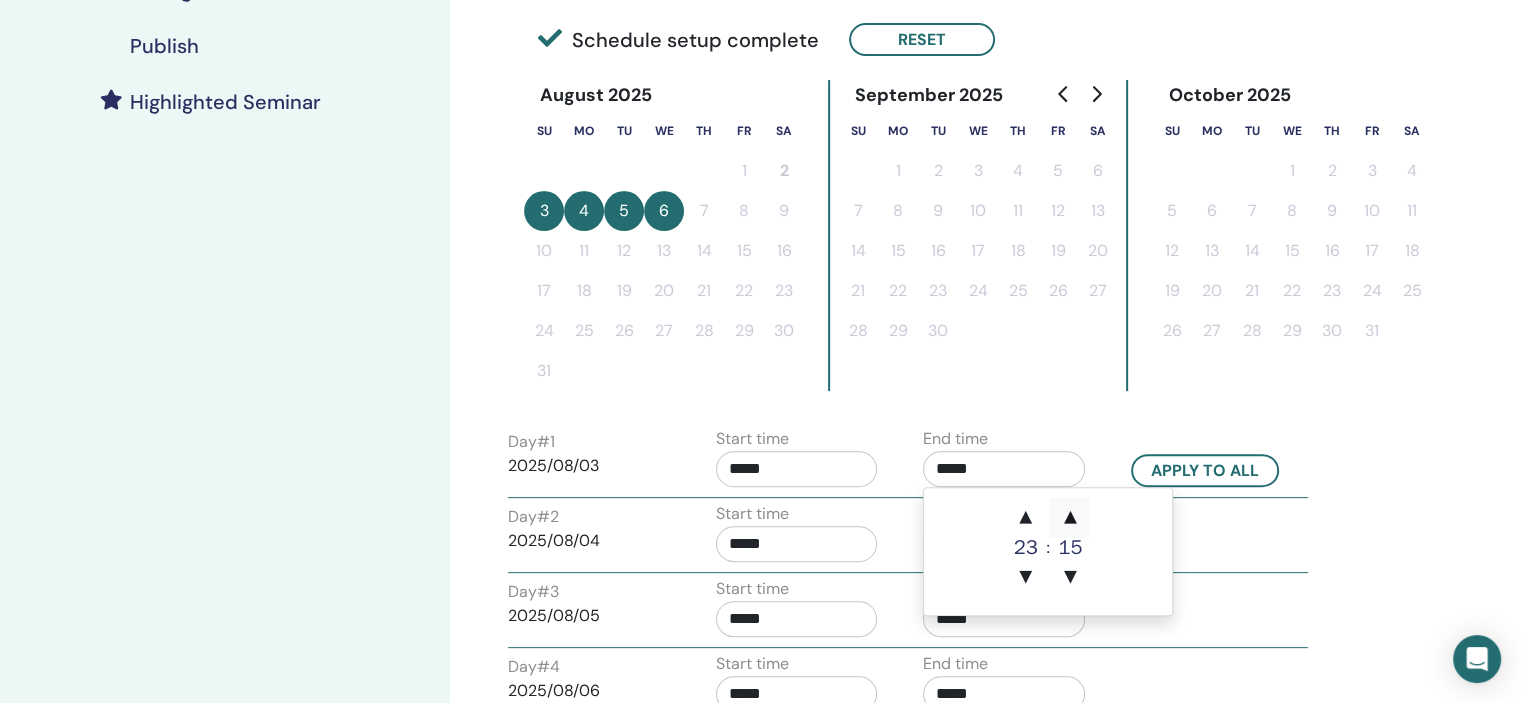 click on "▲" at bounding box center (1070, 518) 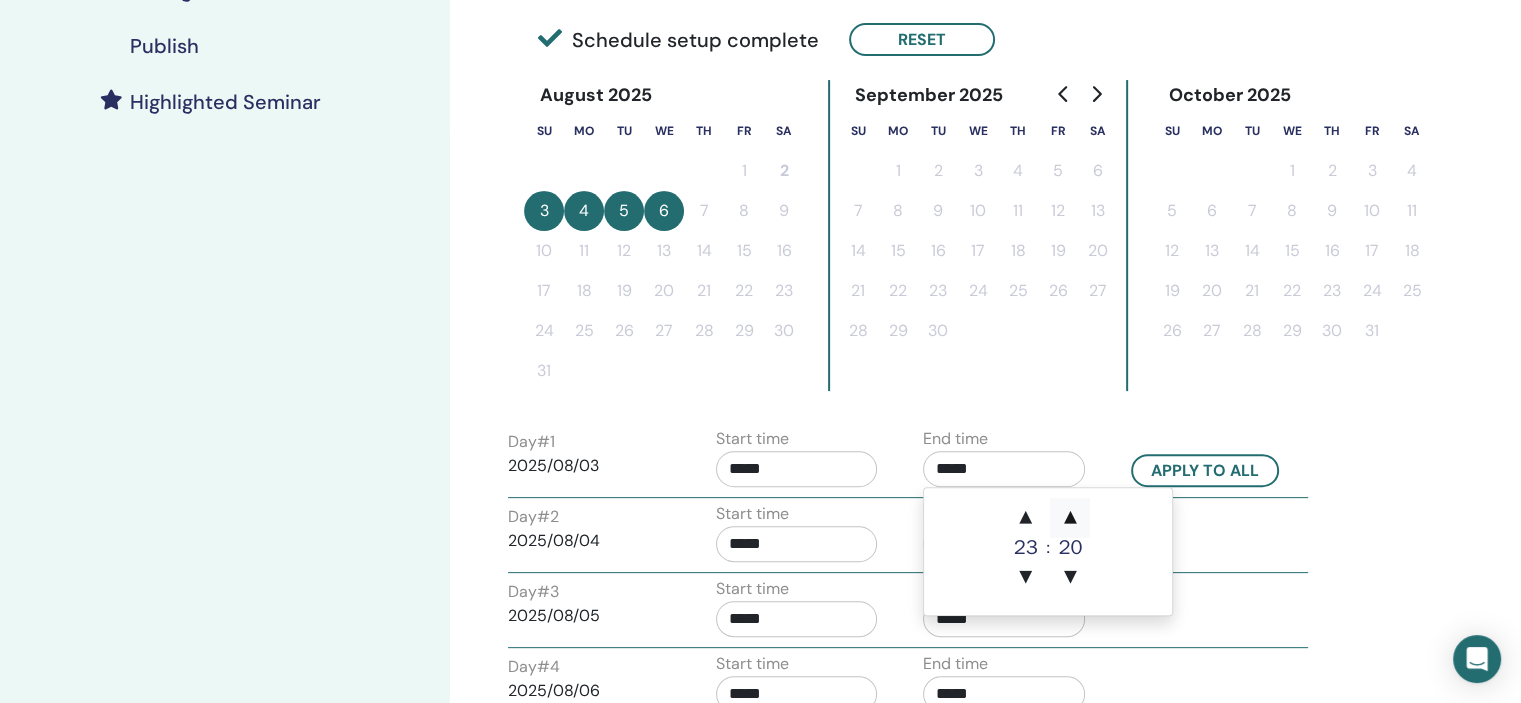 click on "▲" at bounding box center [1070, 518] 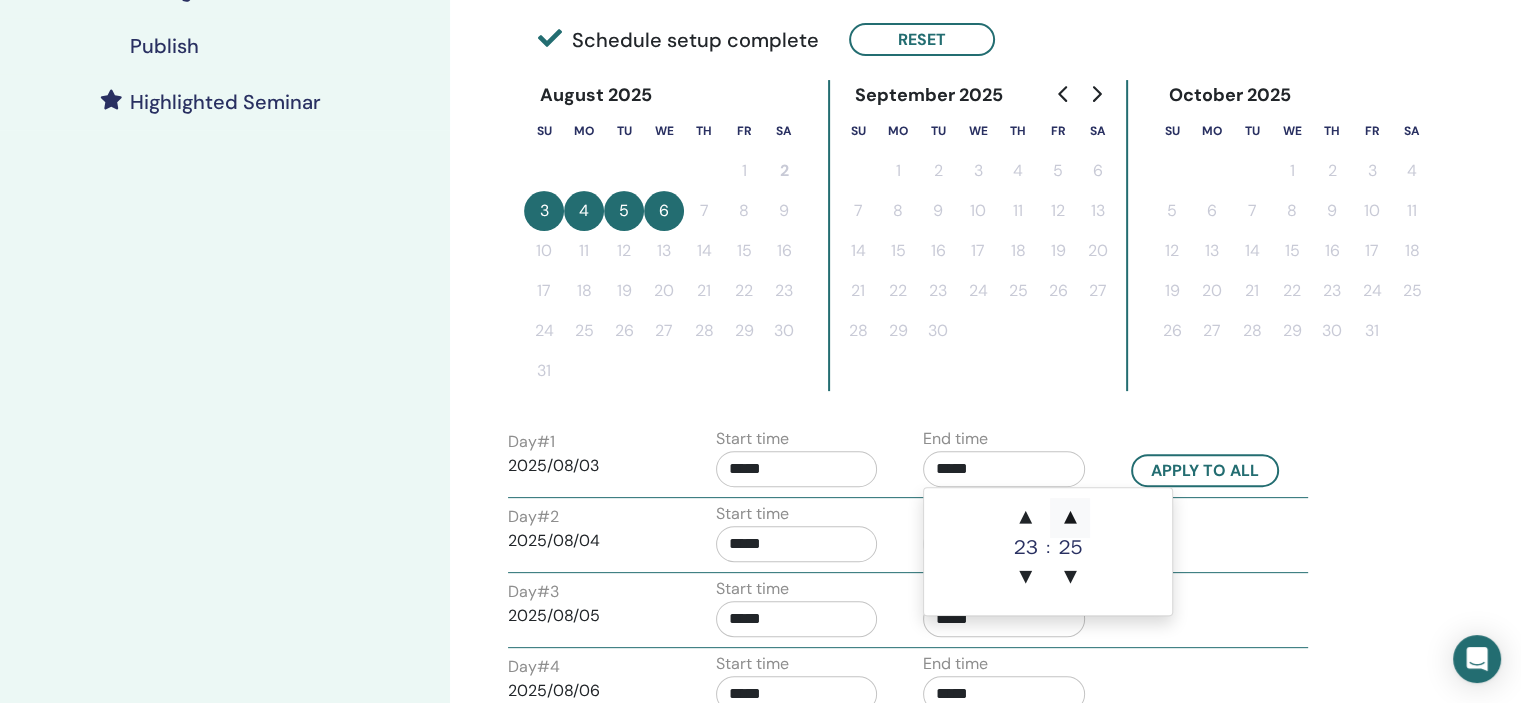 click on "▲" at bounding box center [1070, 518] 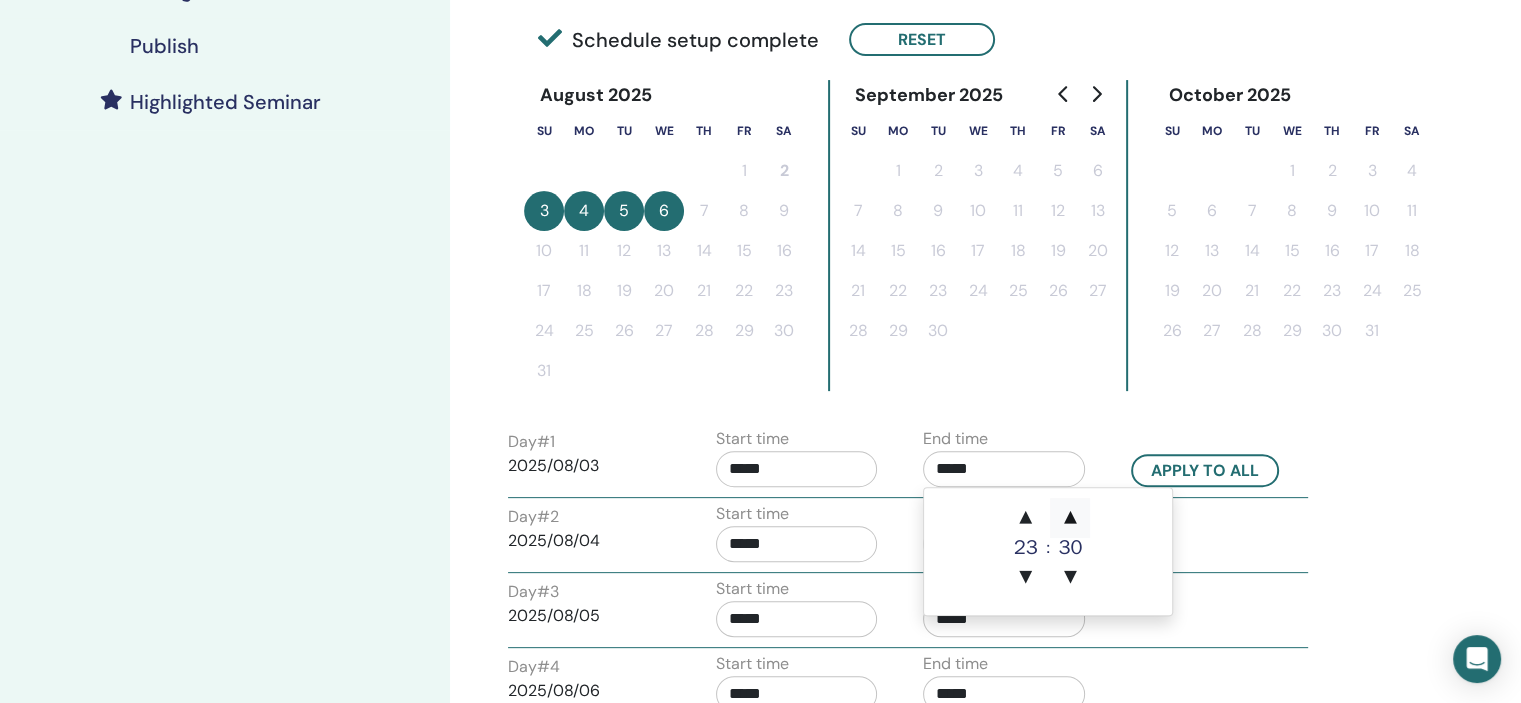 click on "▲" at bounding box center (1070, 518) 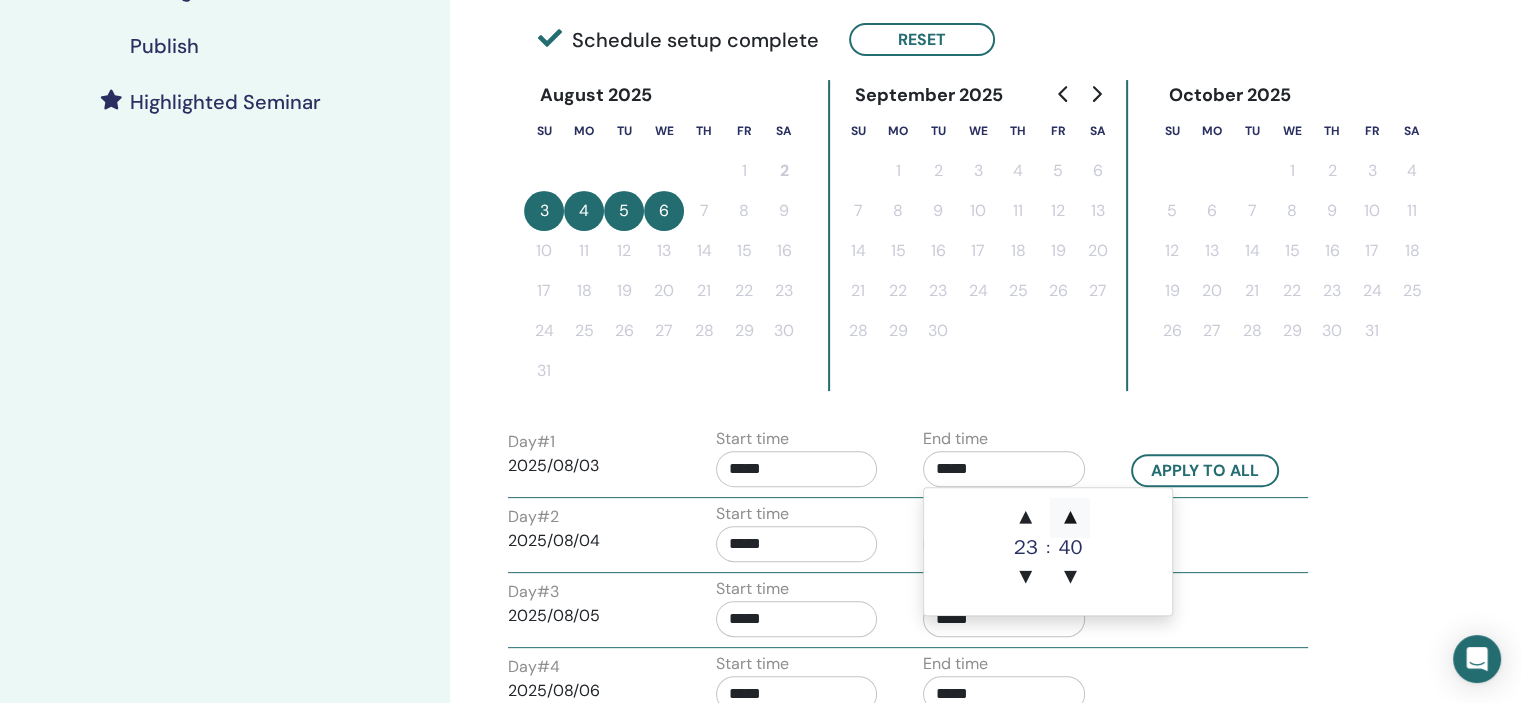 click on "▲" at bounding box center (1070, 518) 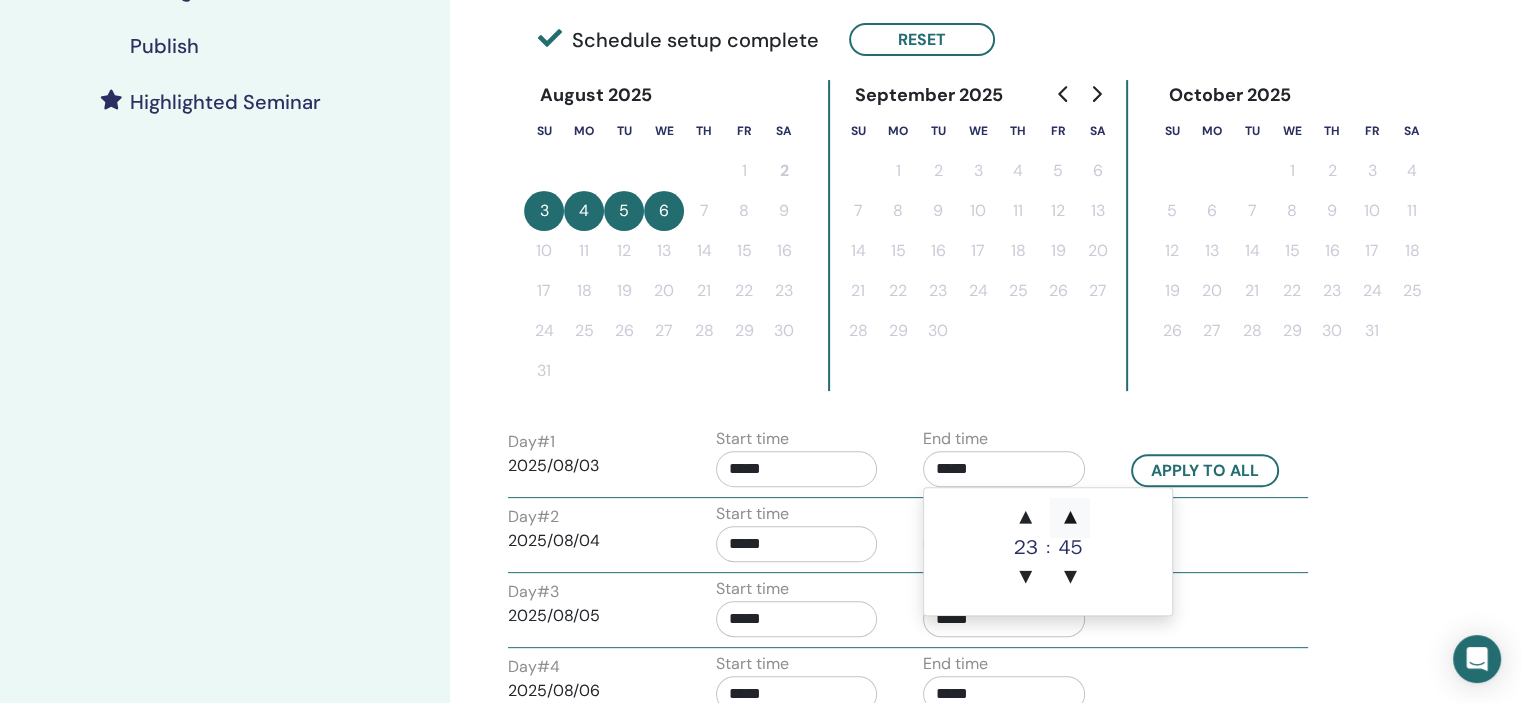 click on "▲" at bounding box center [1070, 518] 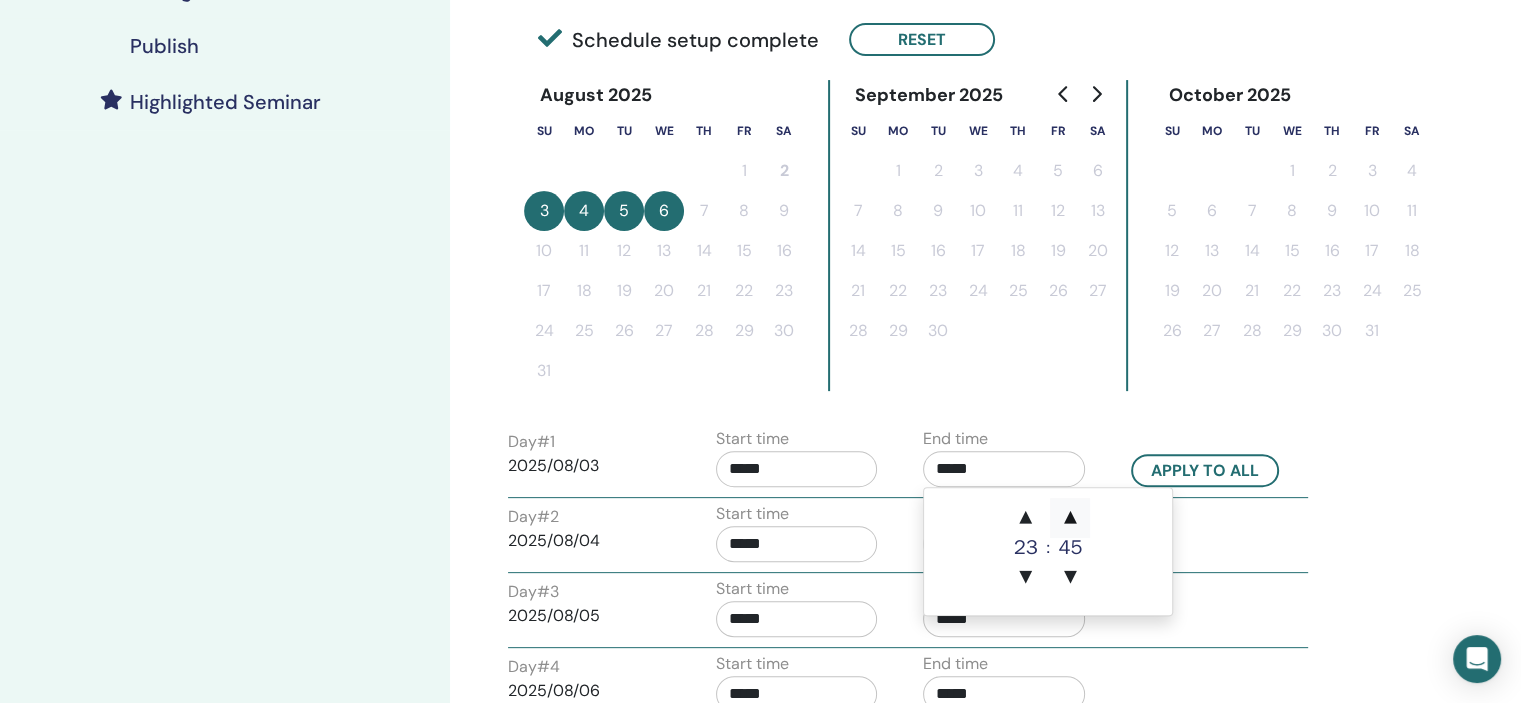 type on "*****" 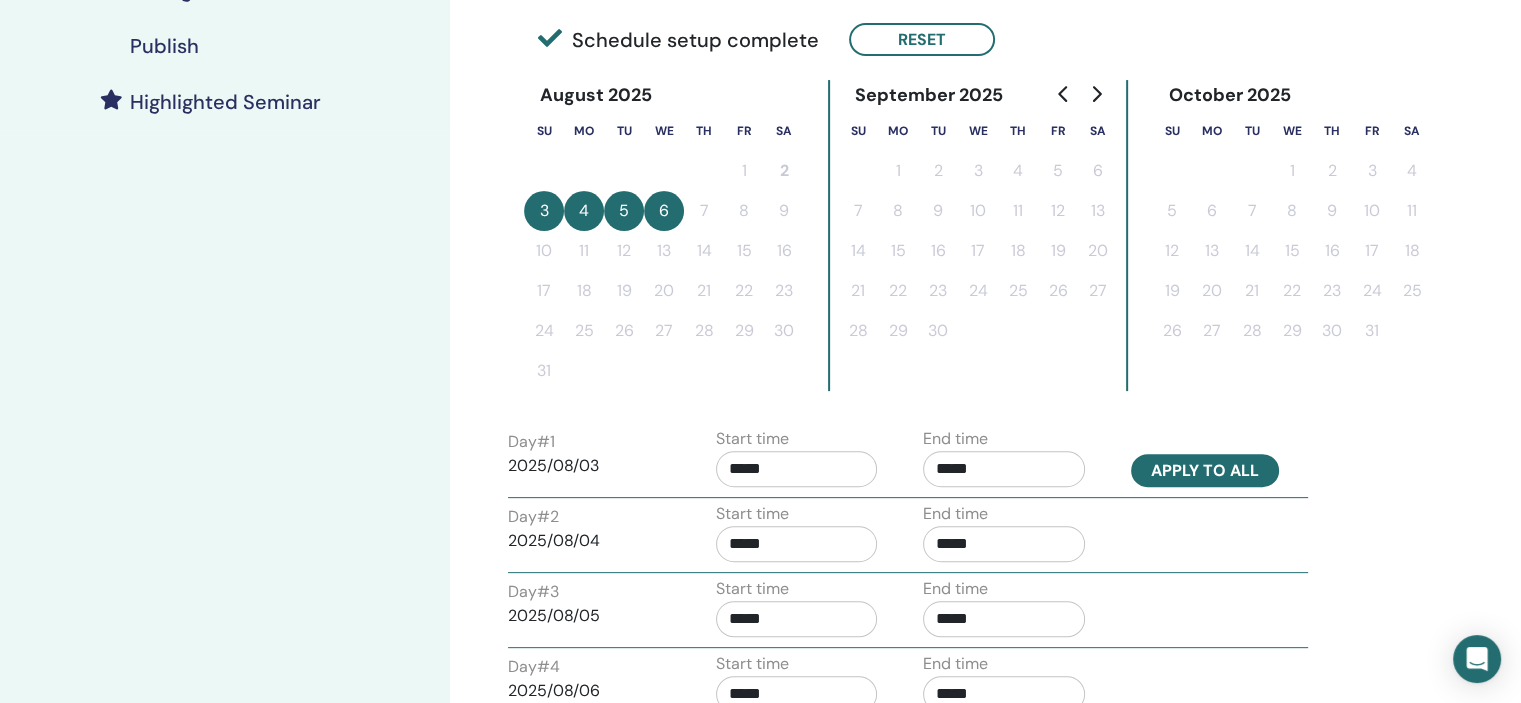 click on "Apply to all" at bounding box center (1205, 470) 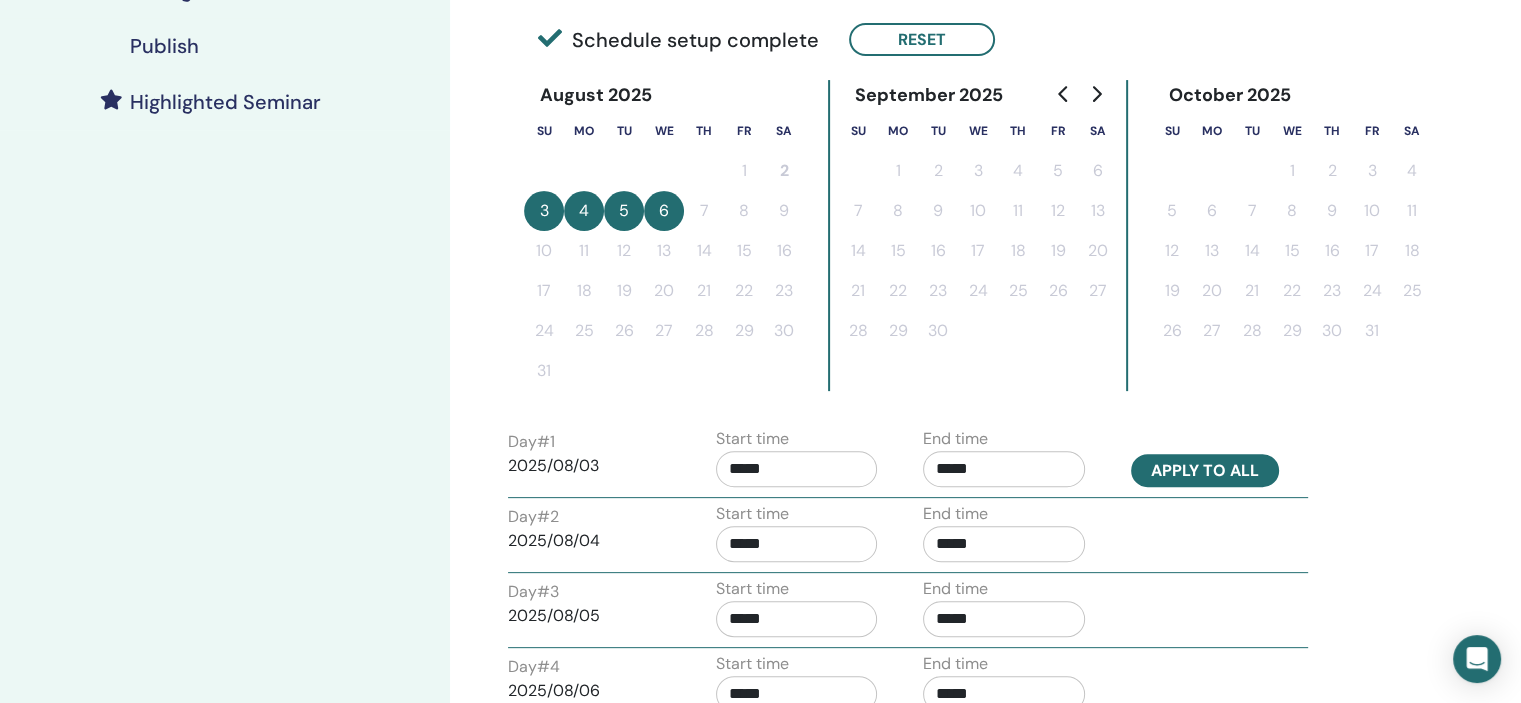 type on "*****" 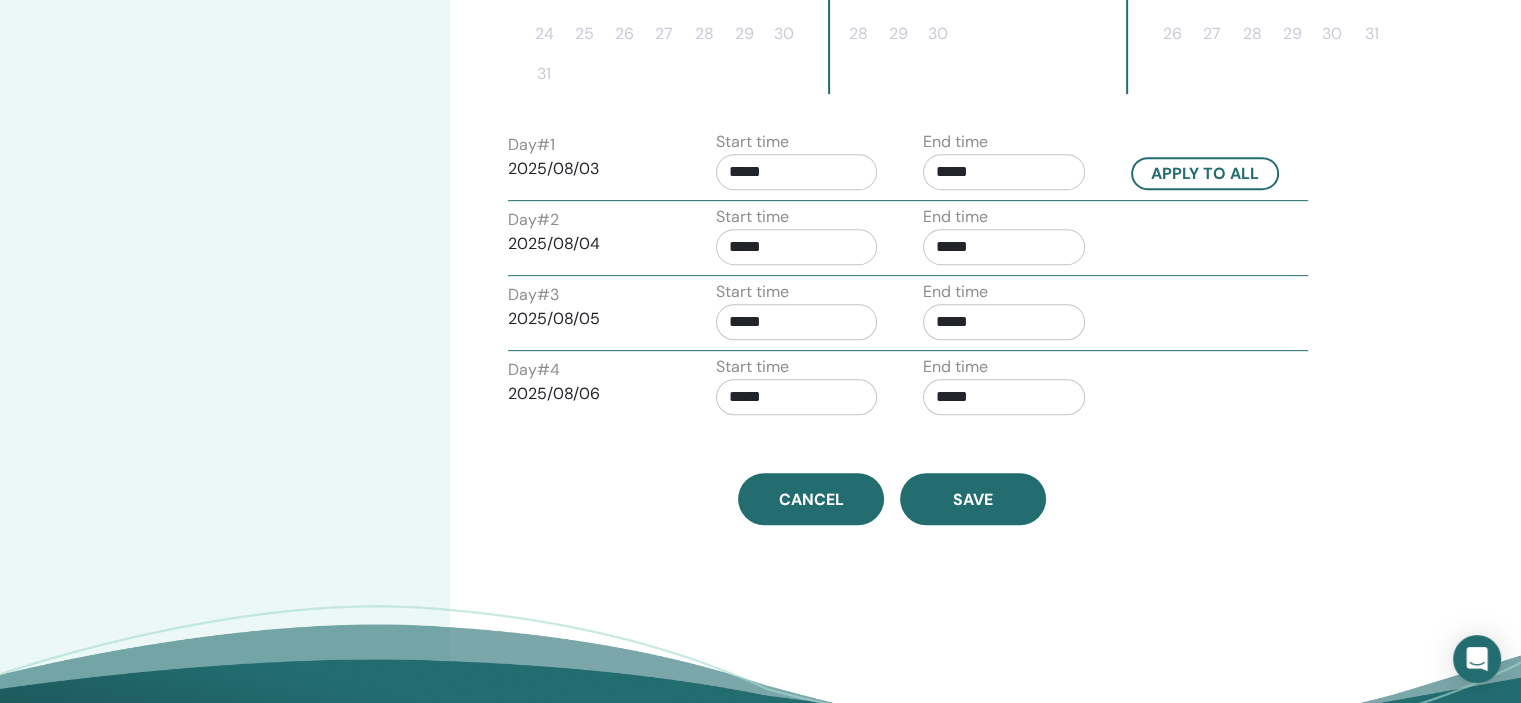 scroll, scrollTop: 800, scrollLeft: 0, axis: vertical 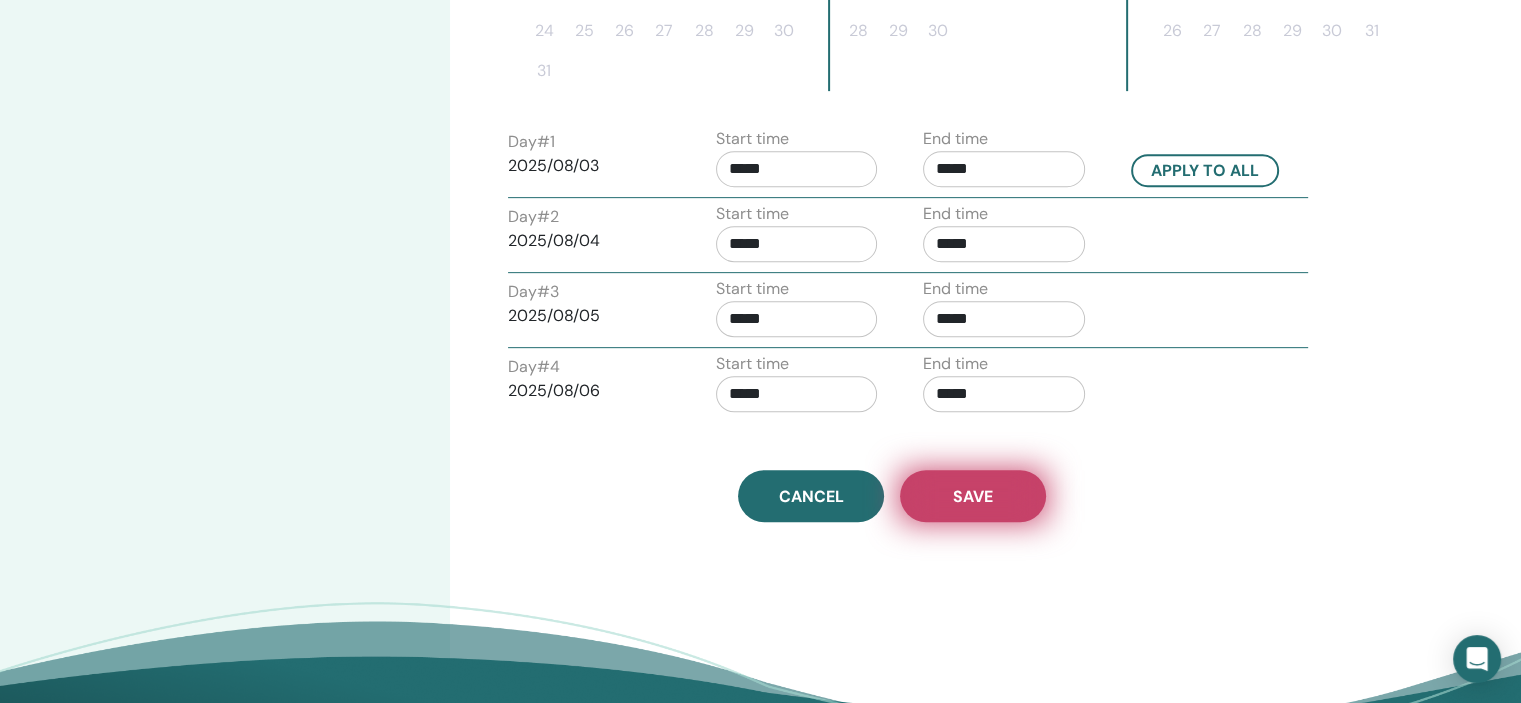 click on "Save" at bounding box center [973, 496] 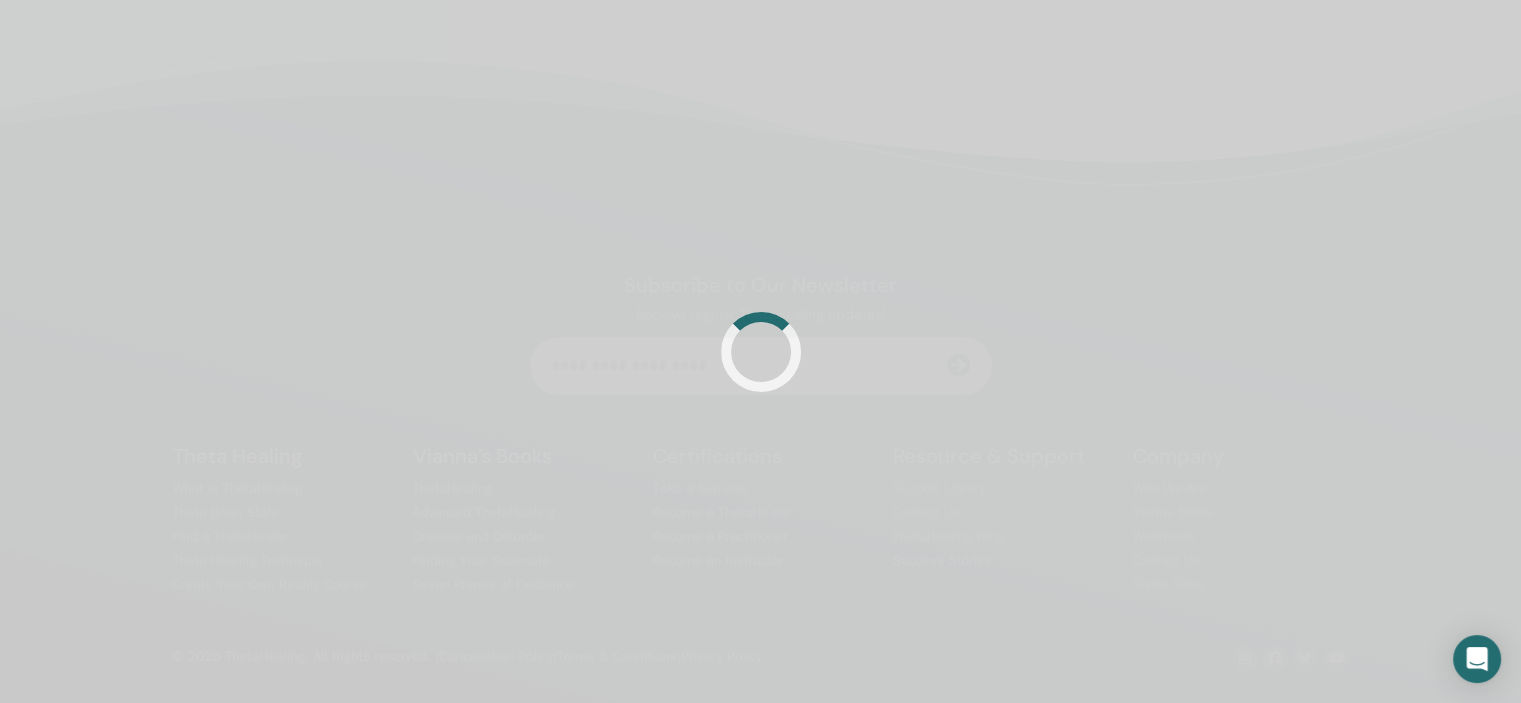 scroll, scrollTop: 476, scrollLeft: 0, axis: vertical 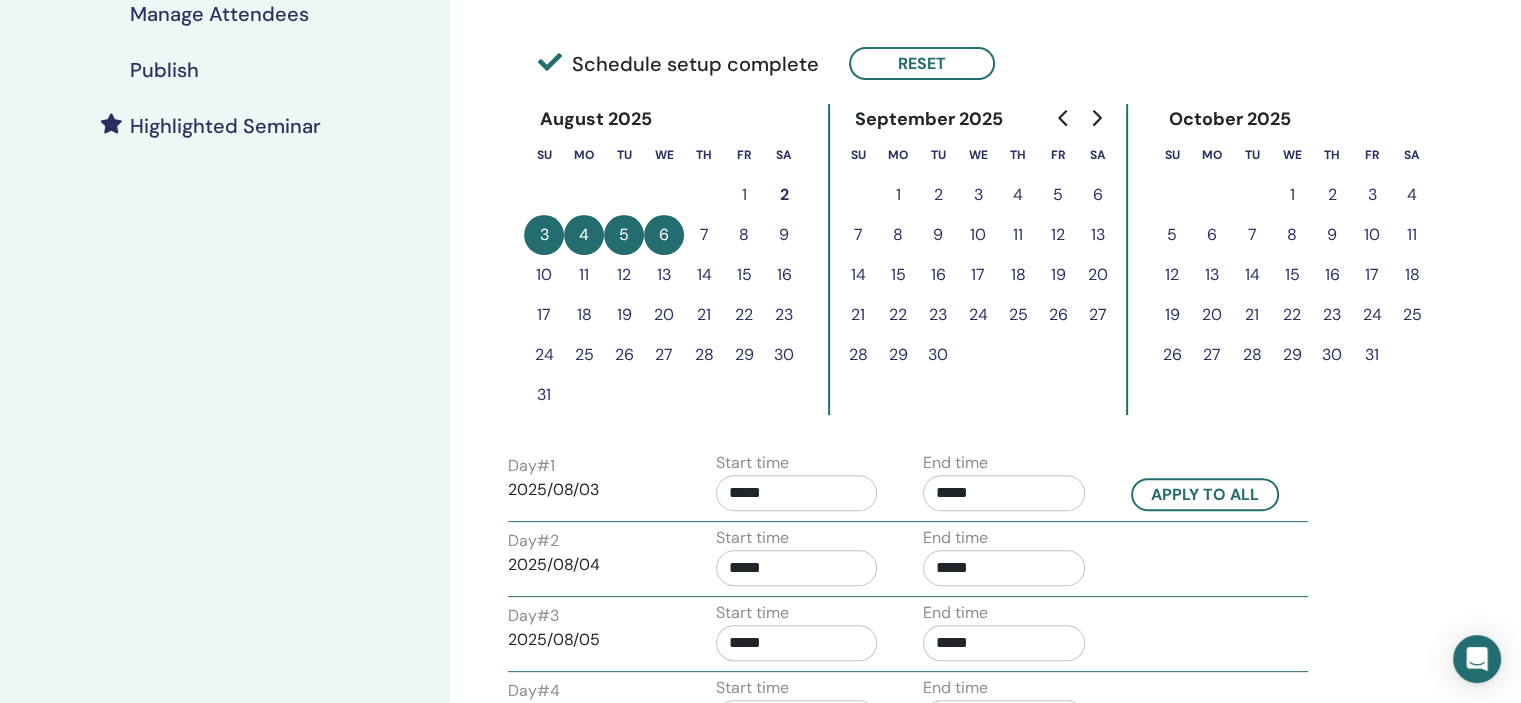 click on "*****" at bounding box center [797, 493] 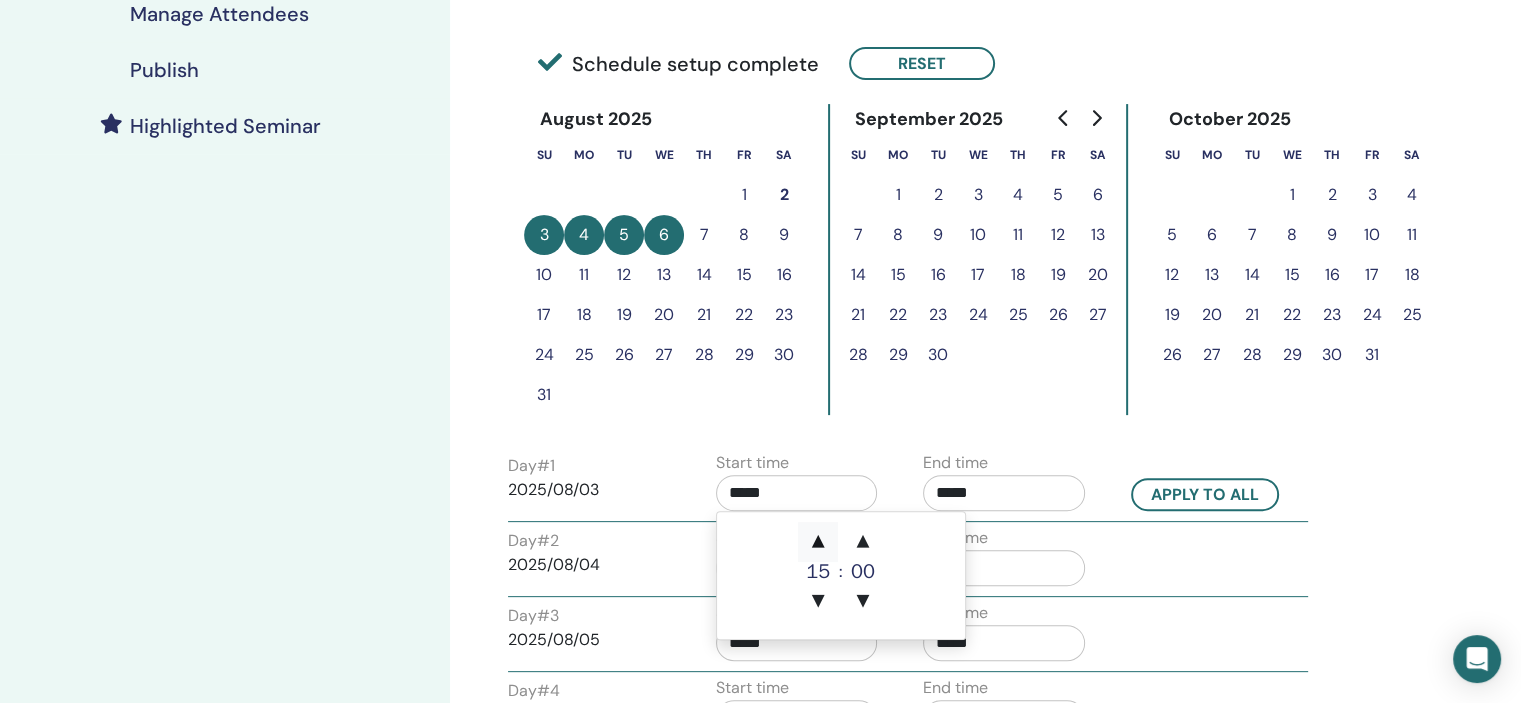 click on "▲" at bounding box center [818, 542] 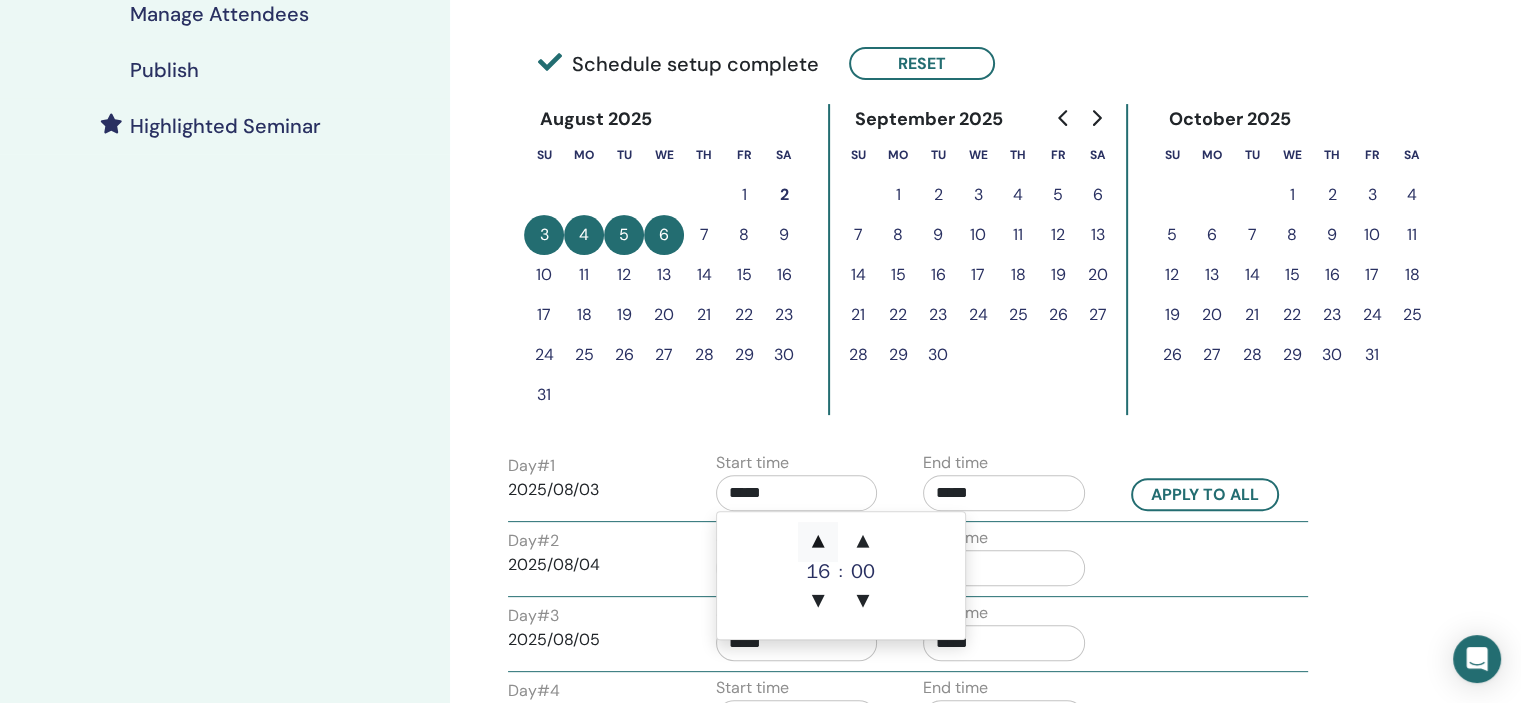 click on "▲" at bounding box center (818, 542) 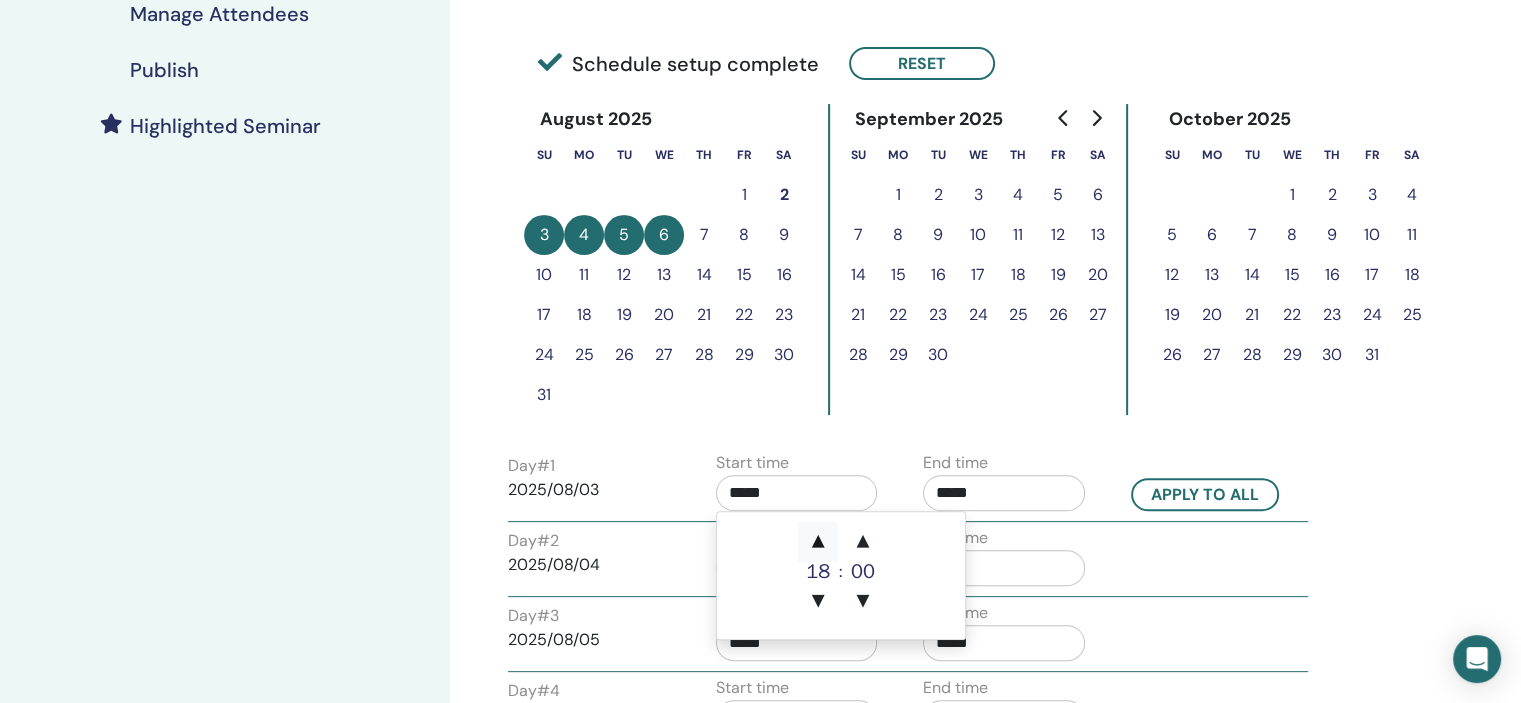 click on "▲" at bounding box center (818, 542) 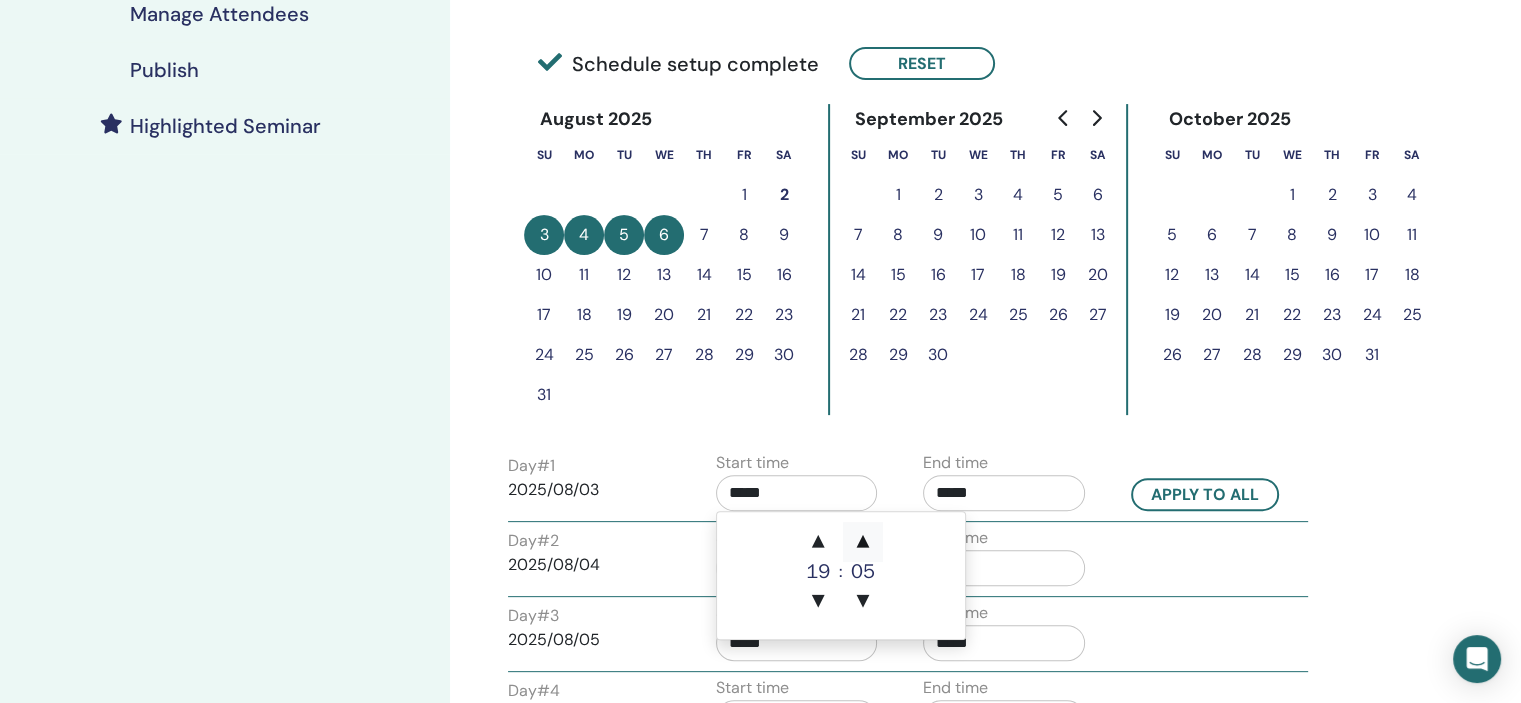click on "▲" at bounding box center (863, 542) 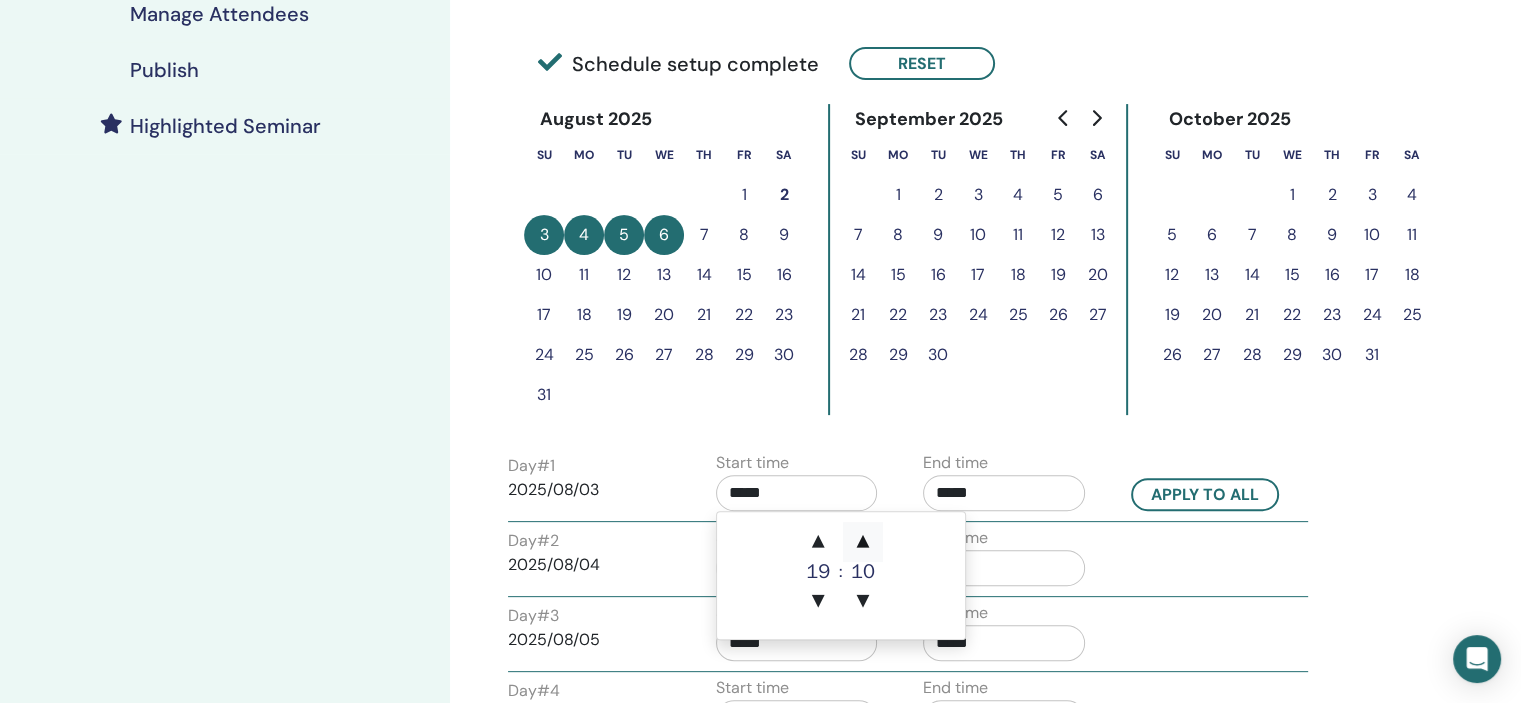 click on "▲" at bounding box center [863, 542] 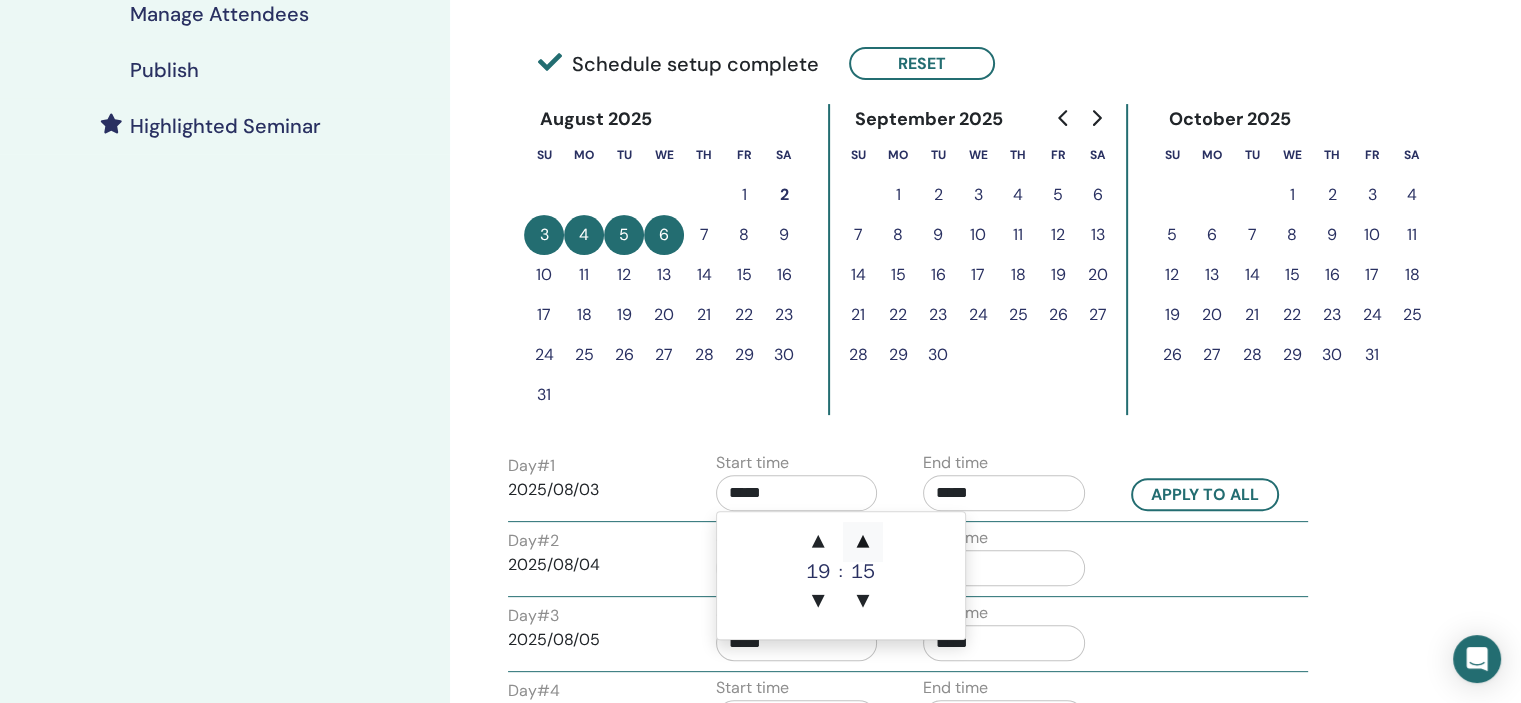 click on "▲" at bounding box center [863, 542] 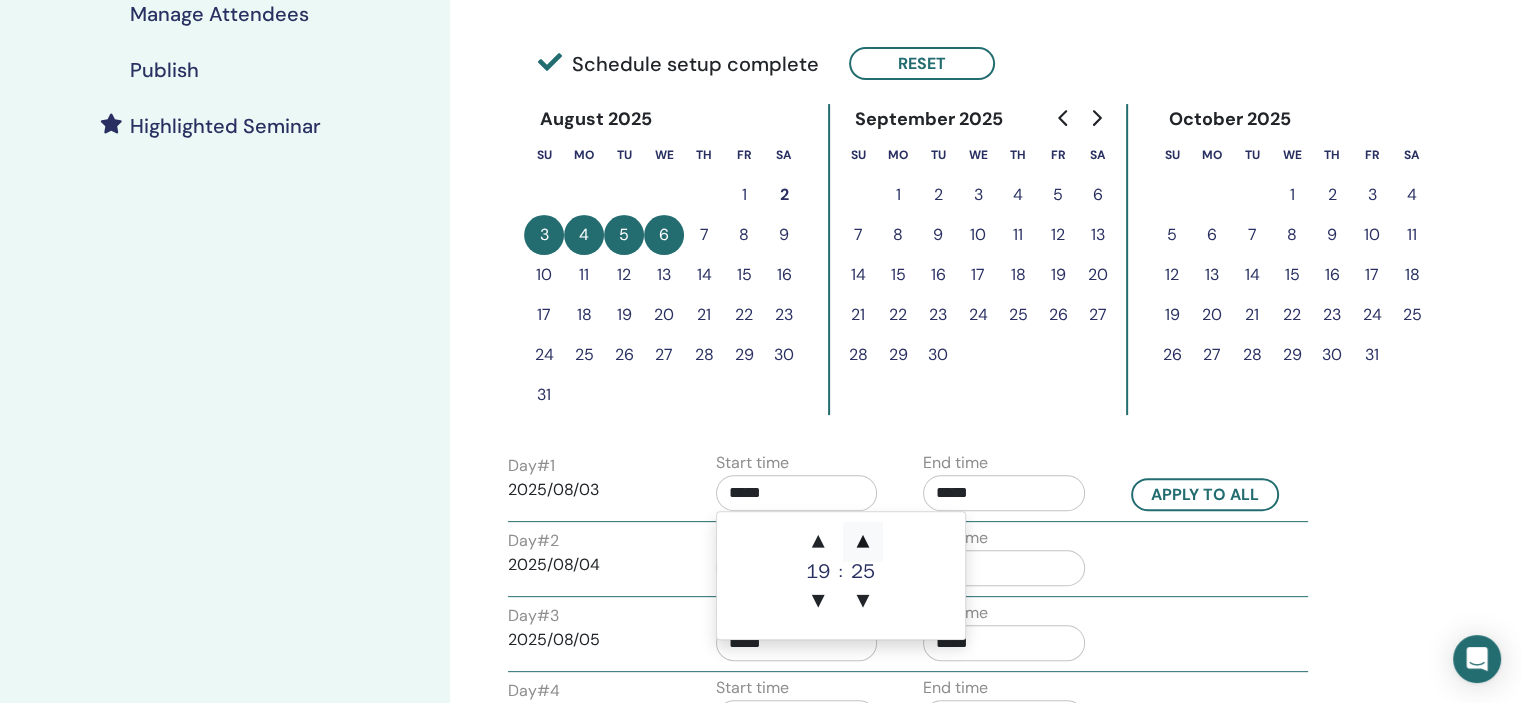 click on "▲" at bounding box center (863, 542) 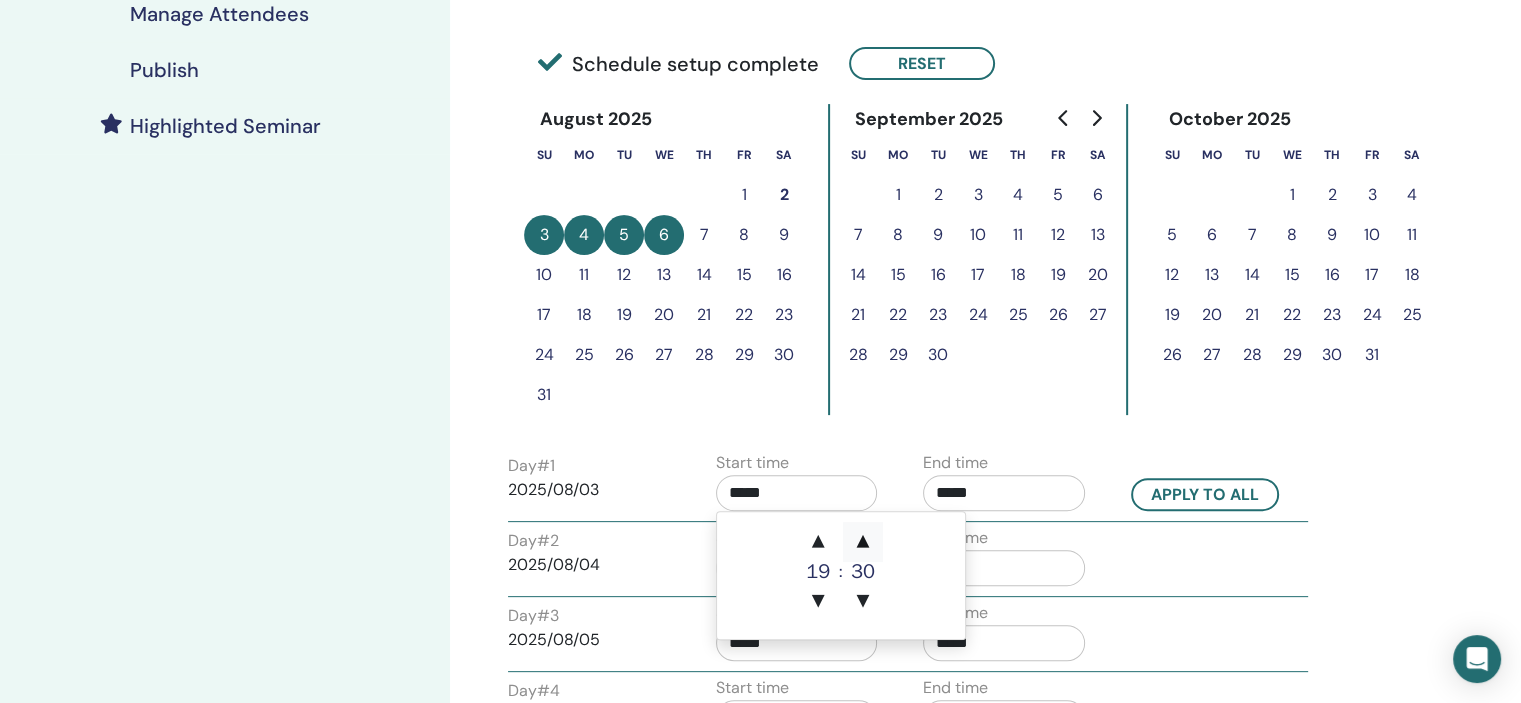 click on "▲" at bounding box center [863, 542] 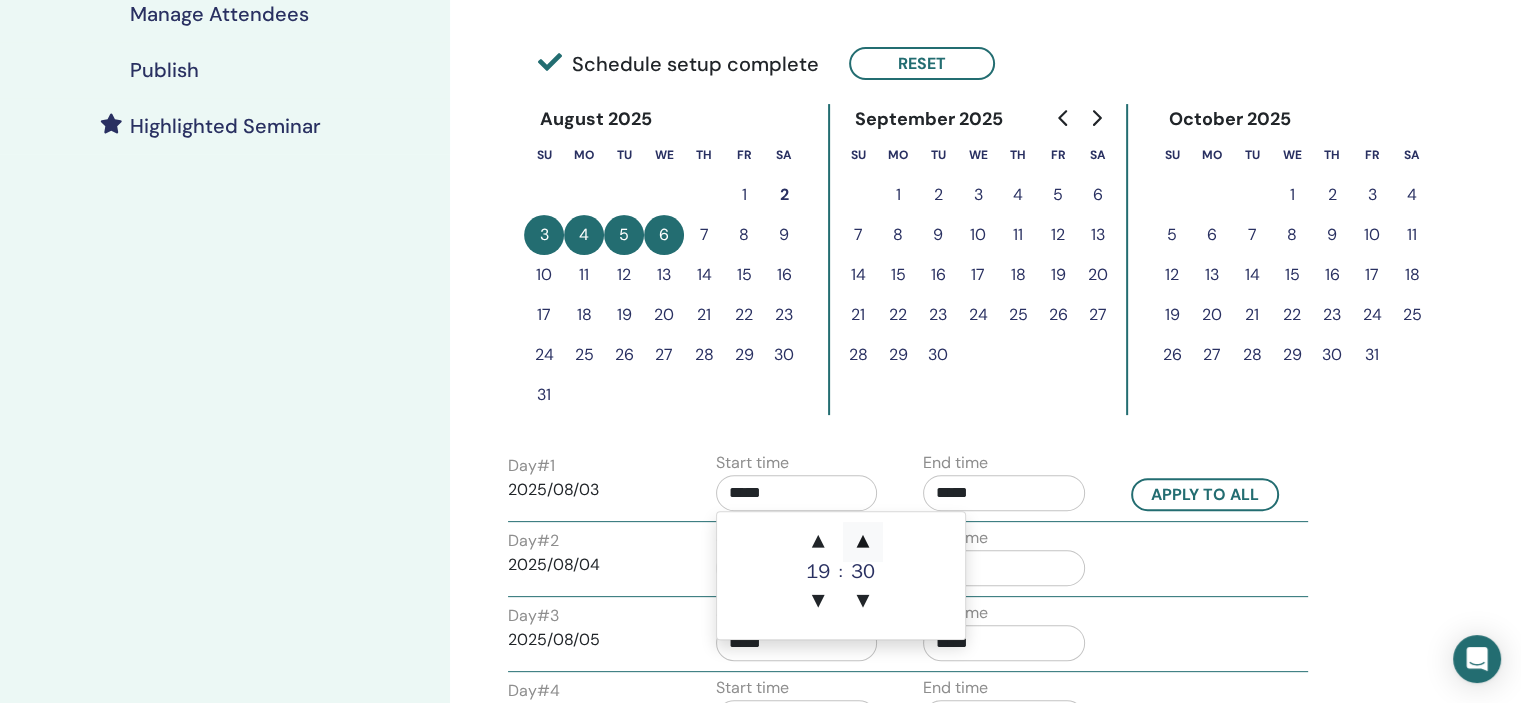 type on "*****" 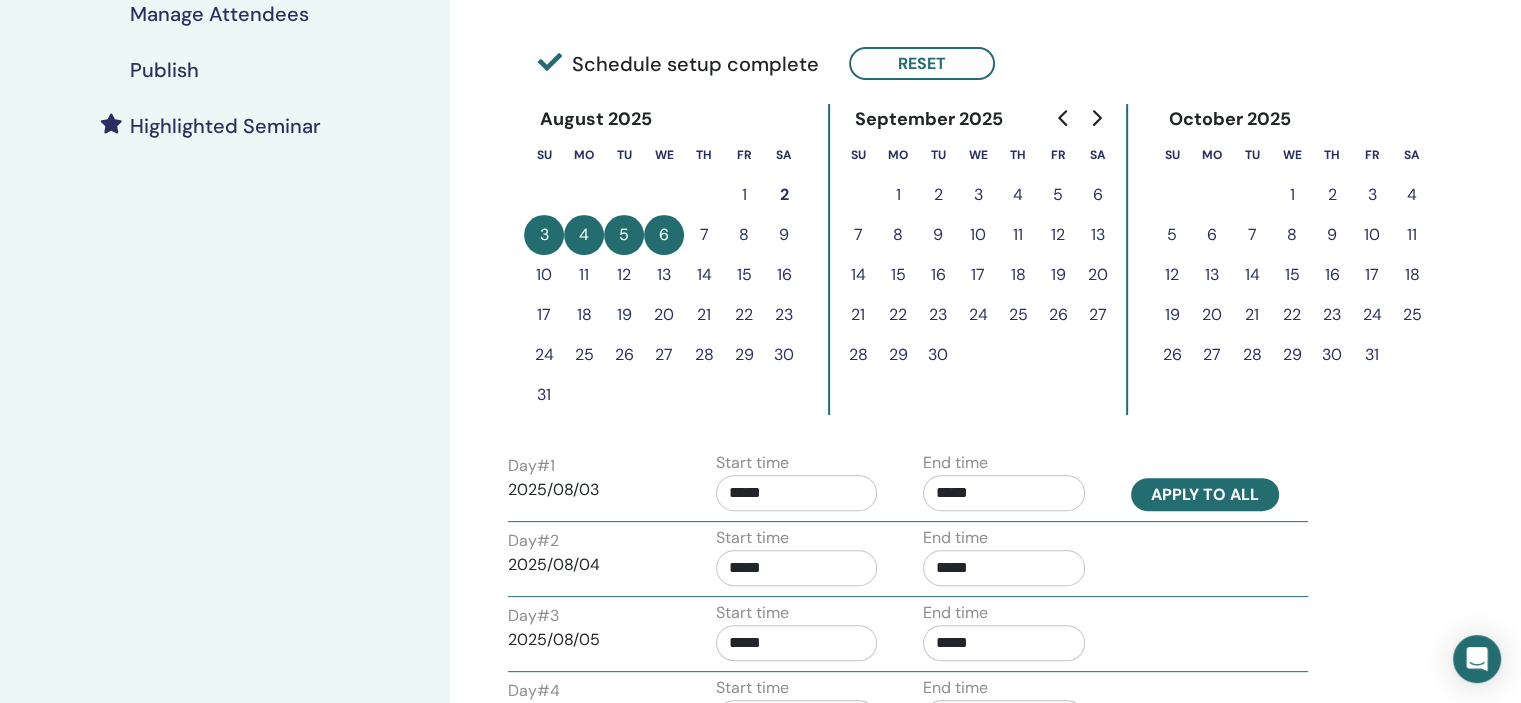 click on "Apply to all" at bounding box center (1205, 494) 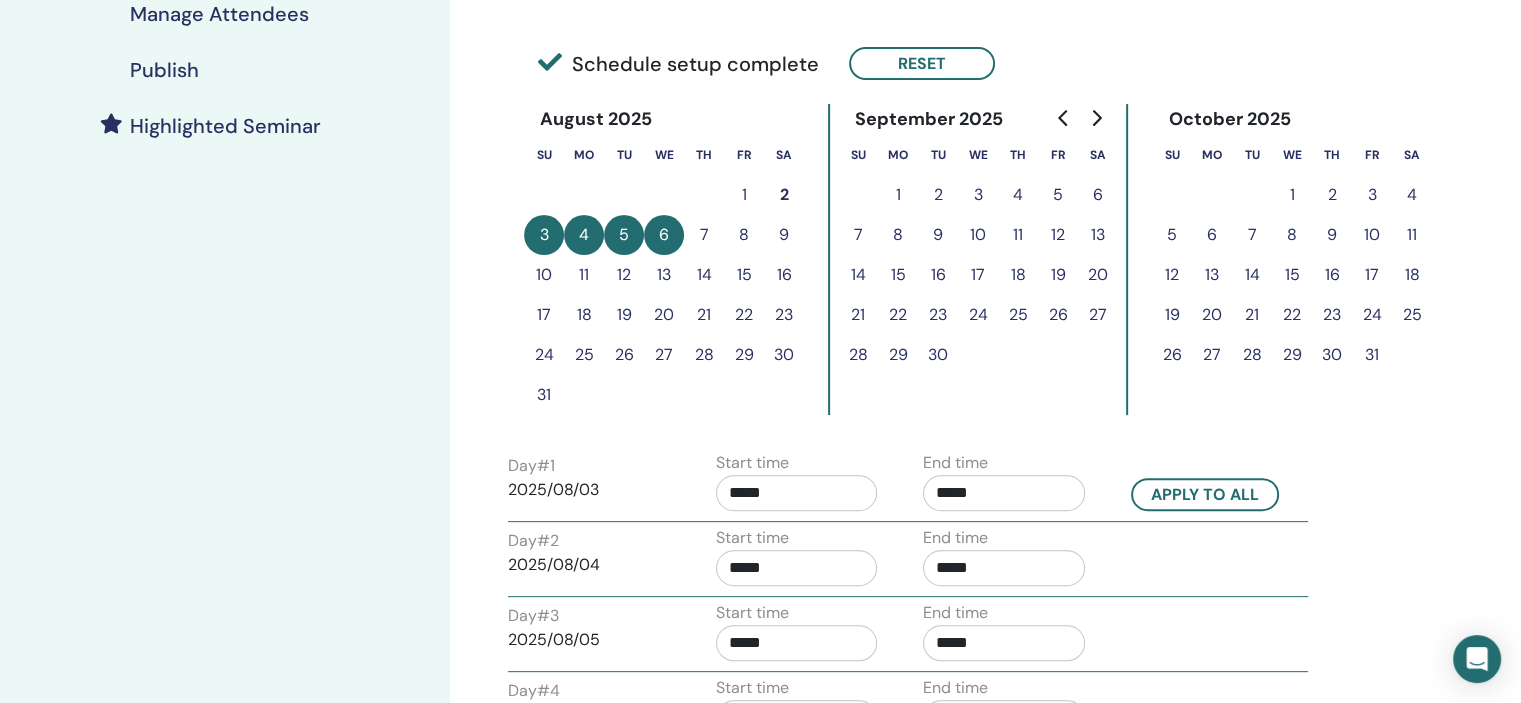 scroll, scrollTop: 676, scrollLeft: 0, axis: vertical 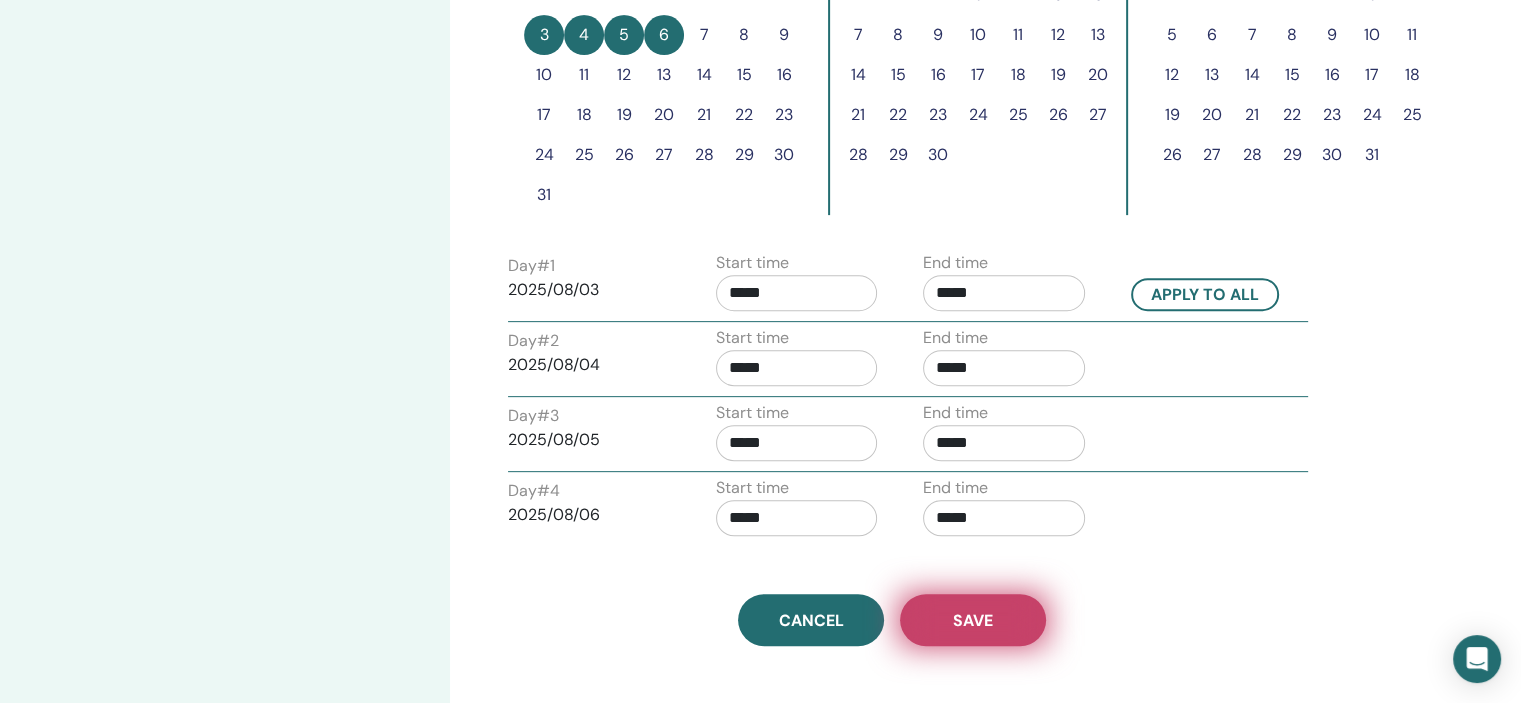 click on "Save" at bounding box center (973, 620) 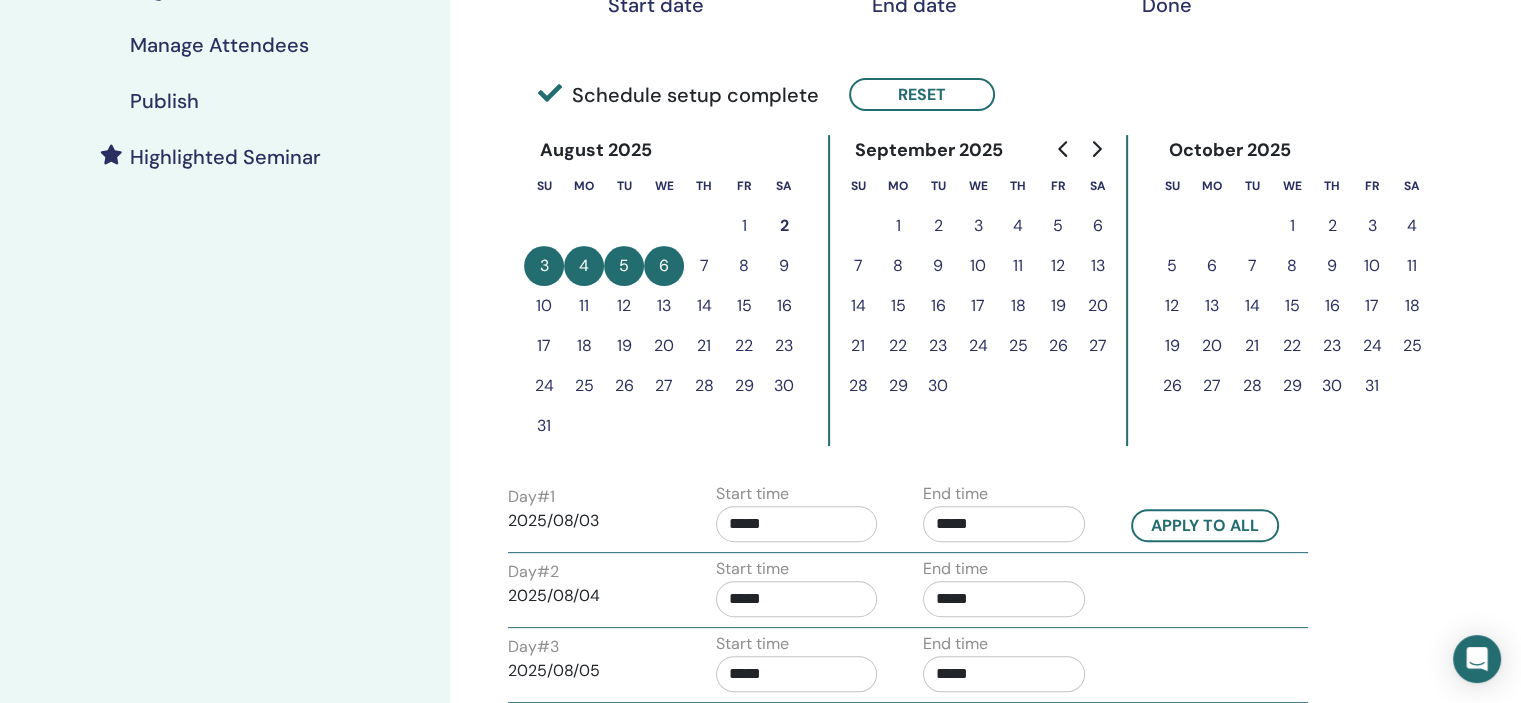 scroll, scrollTop: 76, scrollLeft: 0, axis: vertical 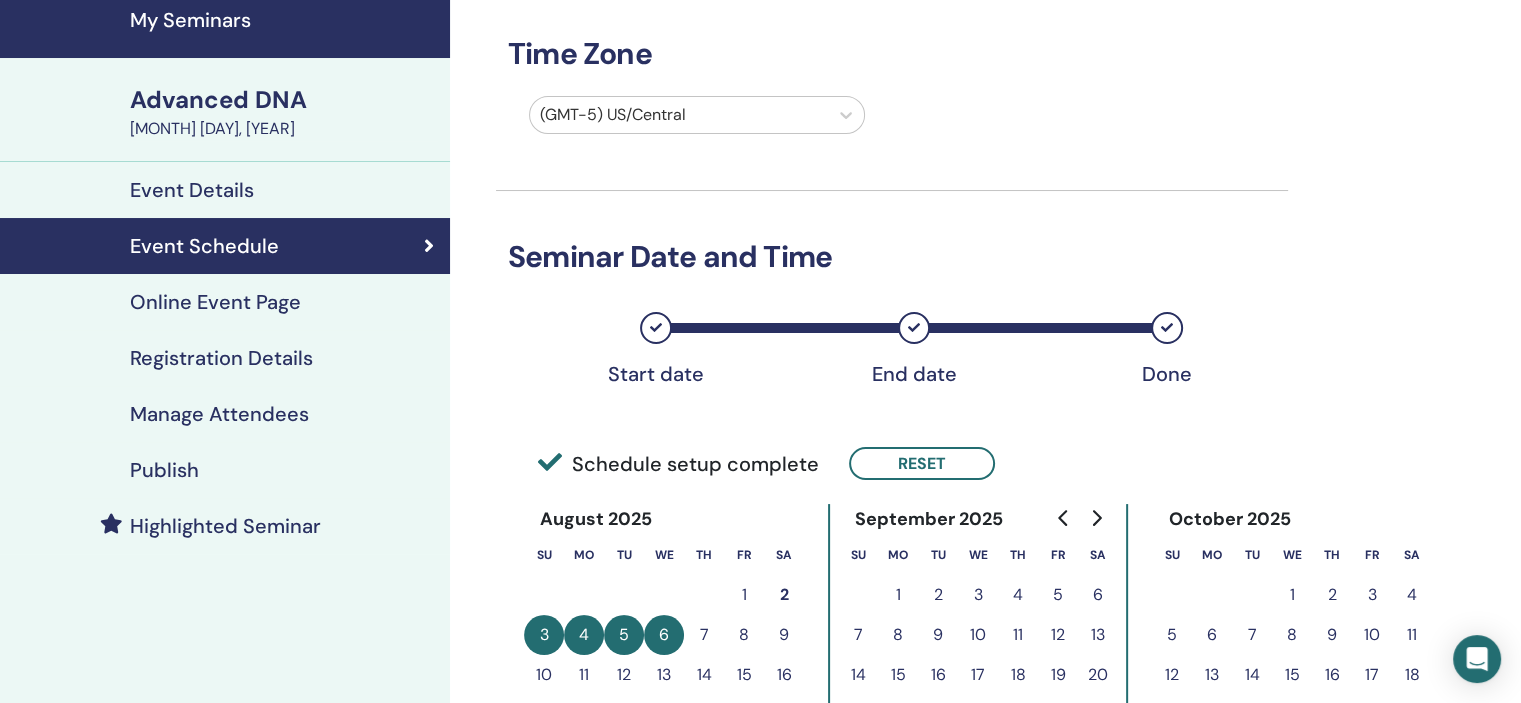 click on "Registration Details" at bounding box center (225, 358) 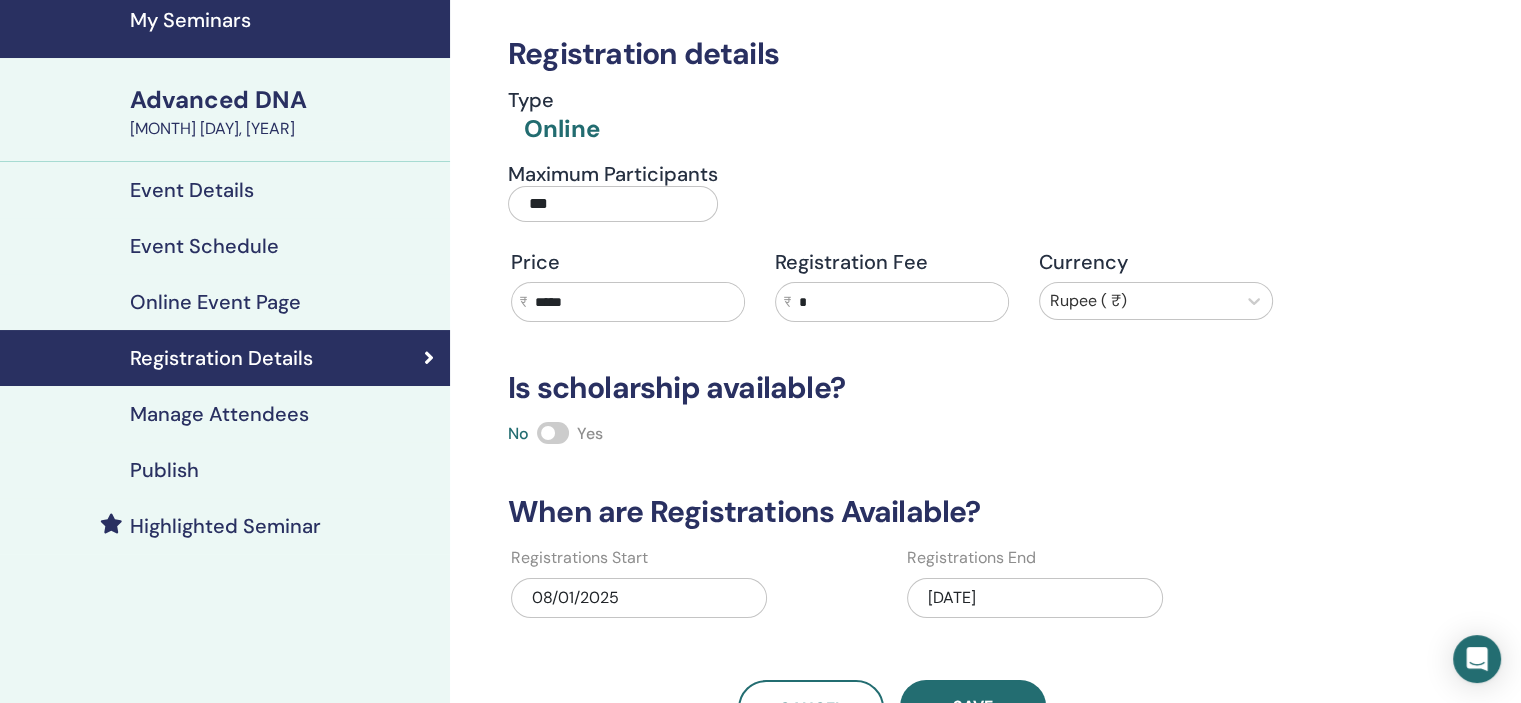 click on "Publish" at bounding box center (225, 470) 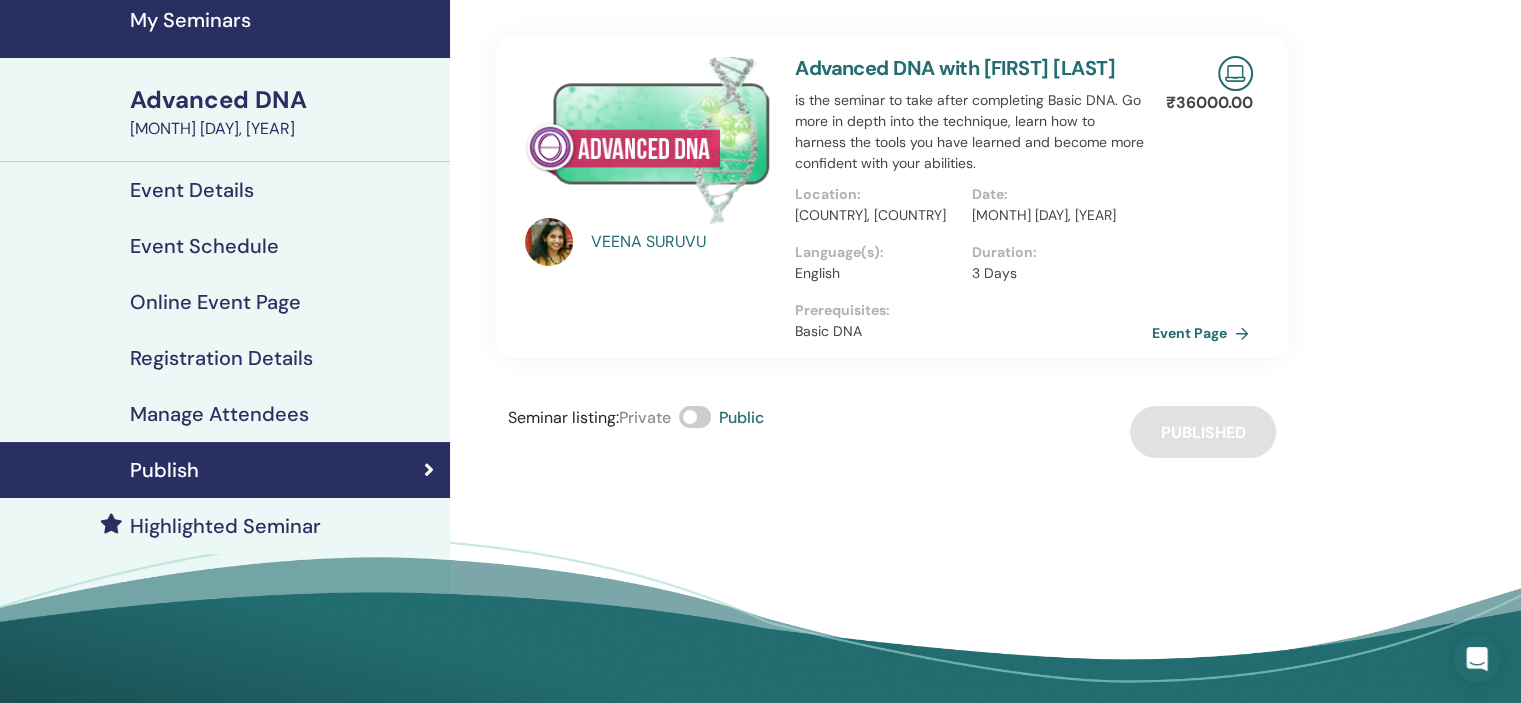 click on "Event Page" at bounding box center (1204, 333) 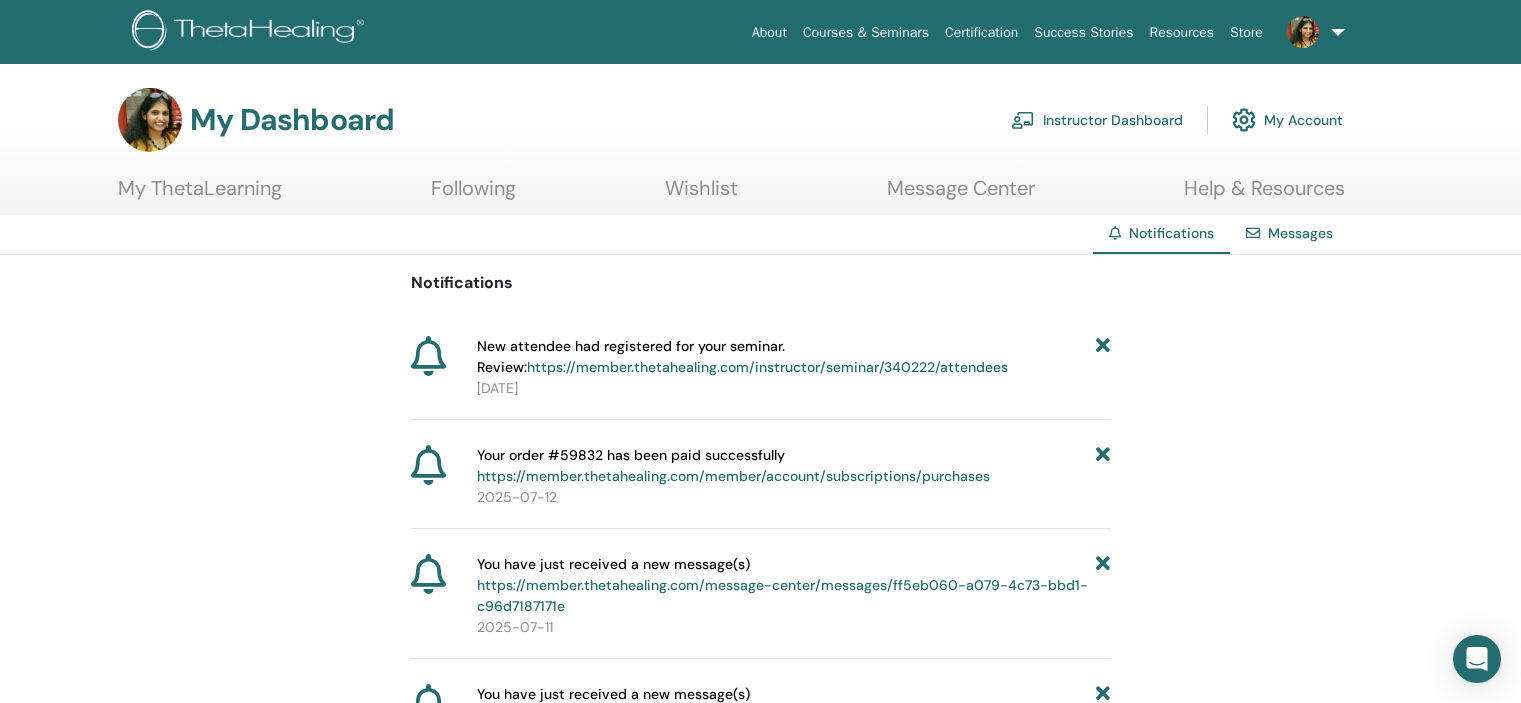 scroll, scrollTop: 0, scrollLeft: 0, axis: both 